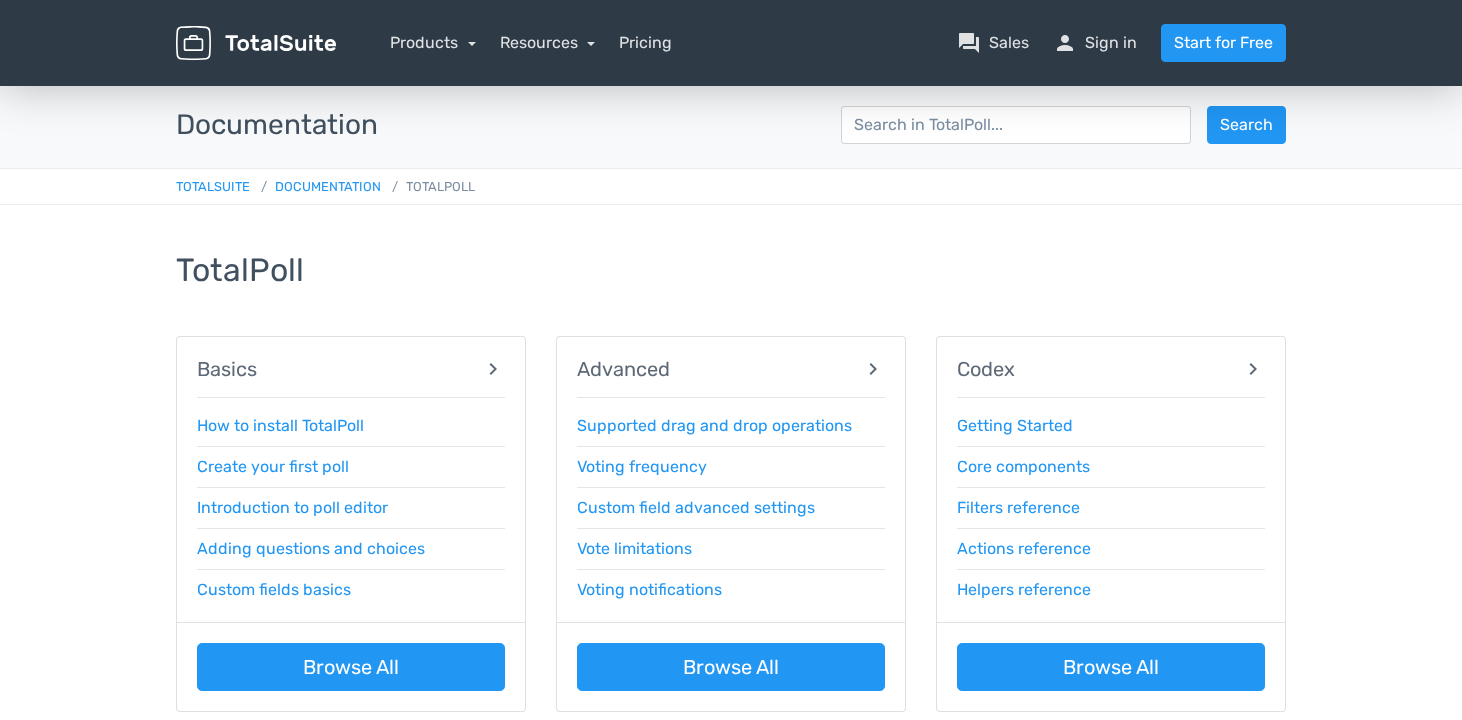 scroll, scrollTop: 0, scrollLeft: 0, axis: both 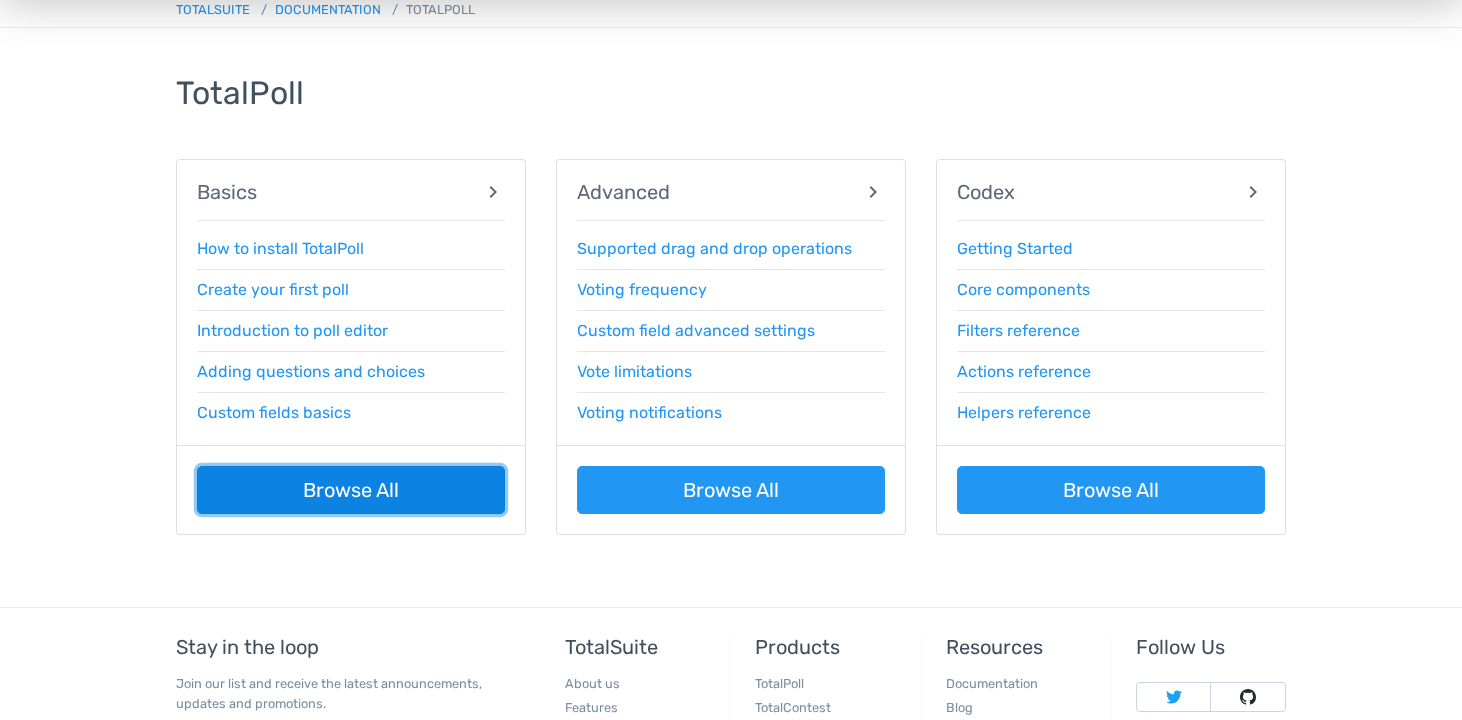 click on "Browse All" at bounding box center [351, 490] 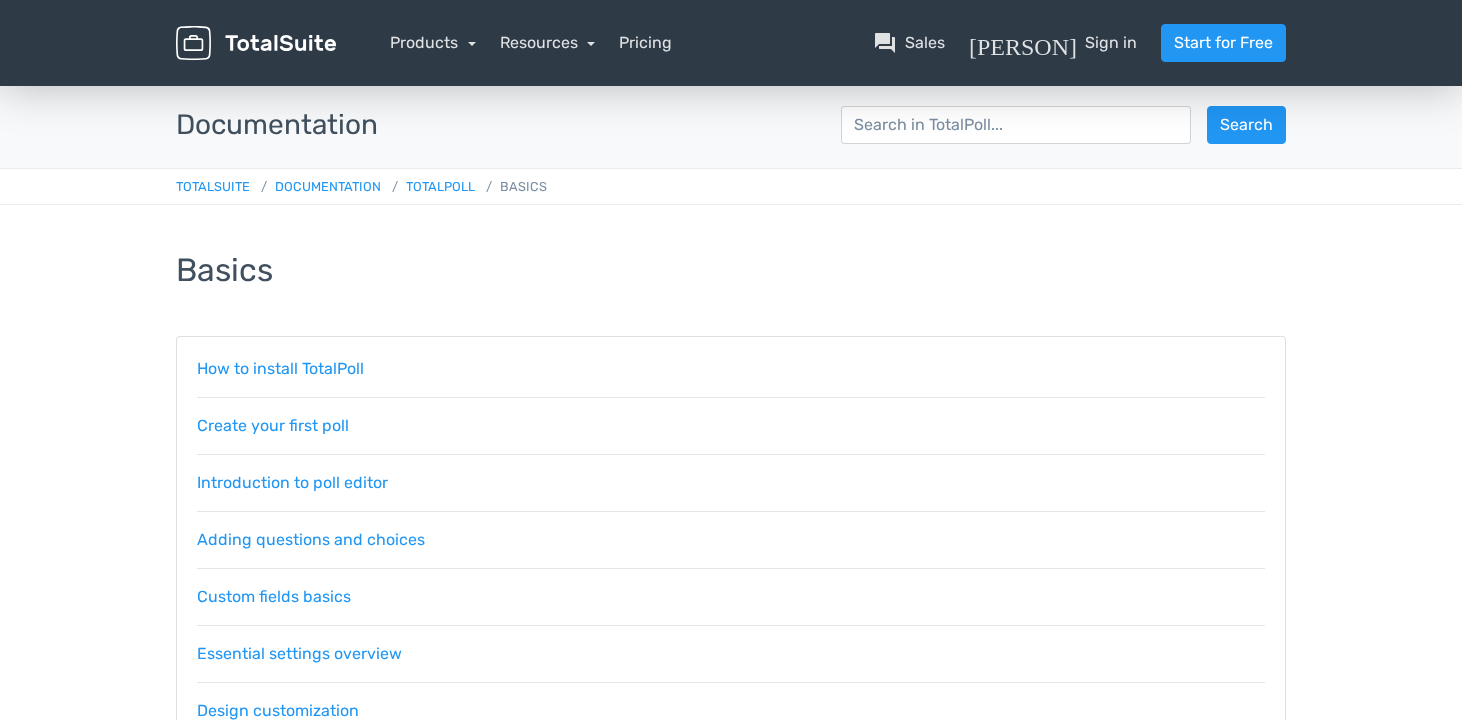 scroll, scrollTop: 0, scrollLeft: 0, axis: both 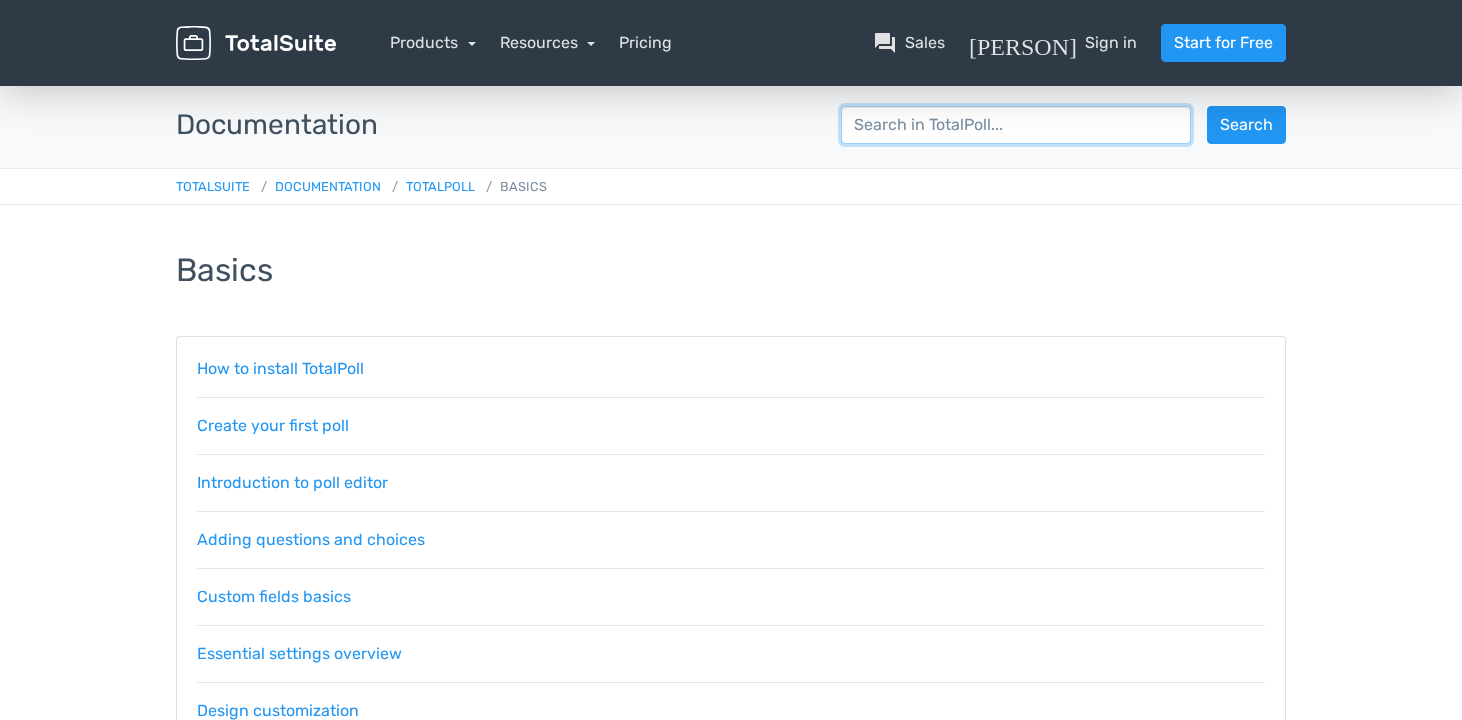click at bounding box center (1016, 125) 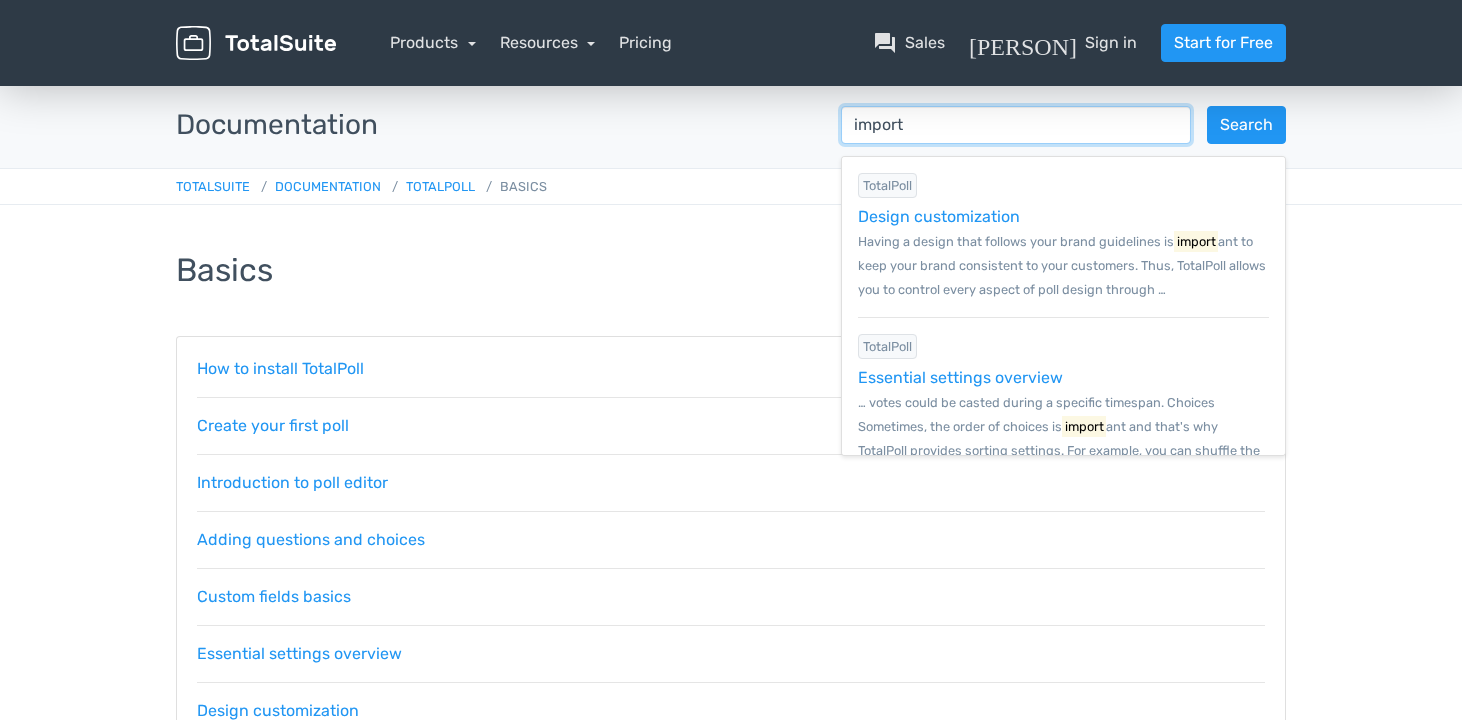 type on "import" 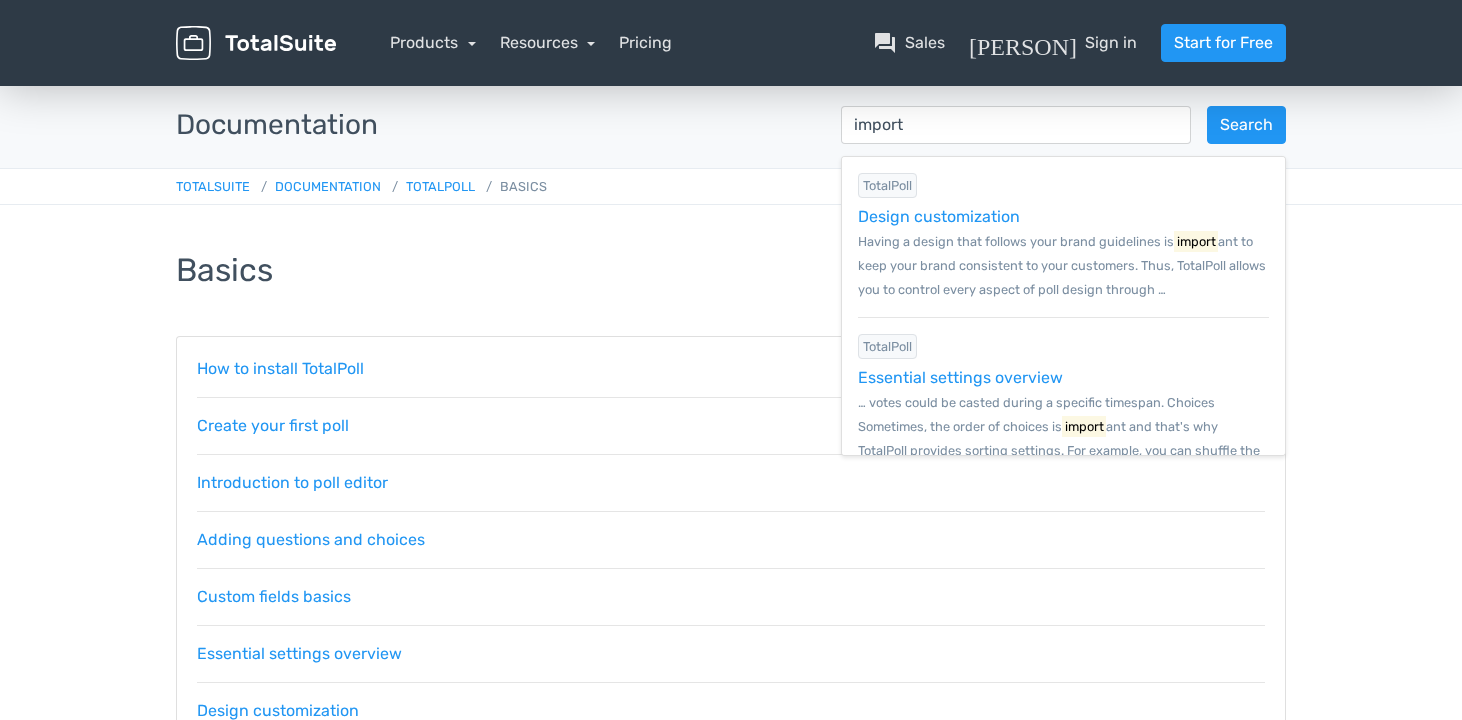 click on "Basics
How to install TotalPoll
Create your first poll
Introduction to poll editor
Adding questions and choices
Custom fields basics
Essential settings overview
Design customization
Poll publishing in TotalPoll" at bounding box center (731, 527) 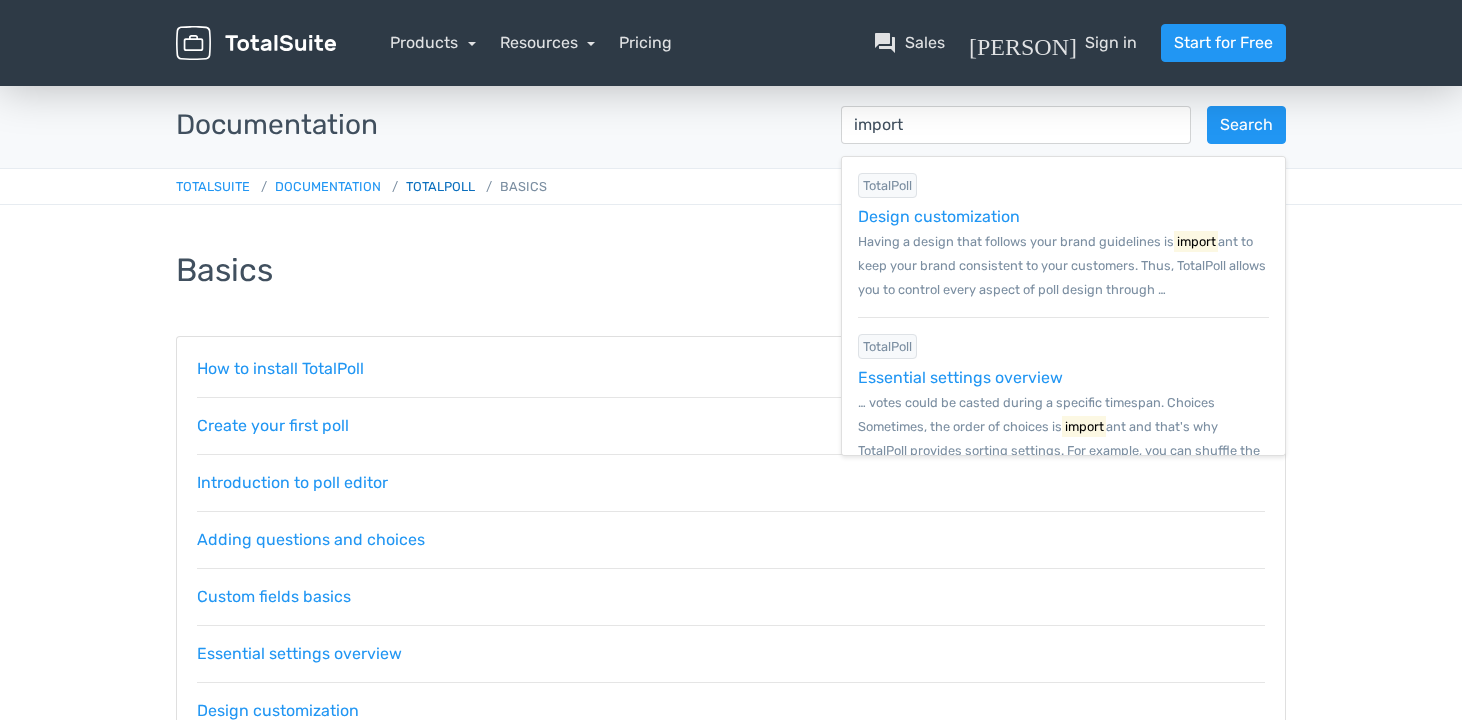 click on "TotalPoll" at bounding box center [429, 186] 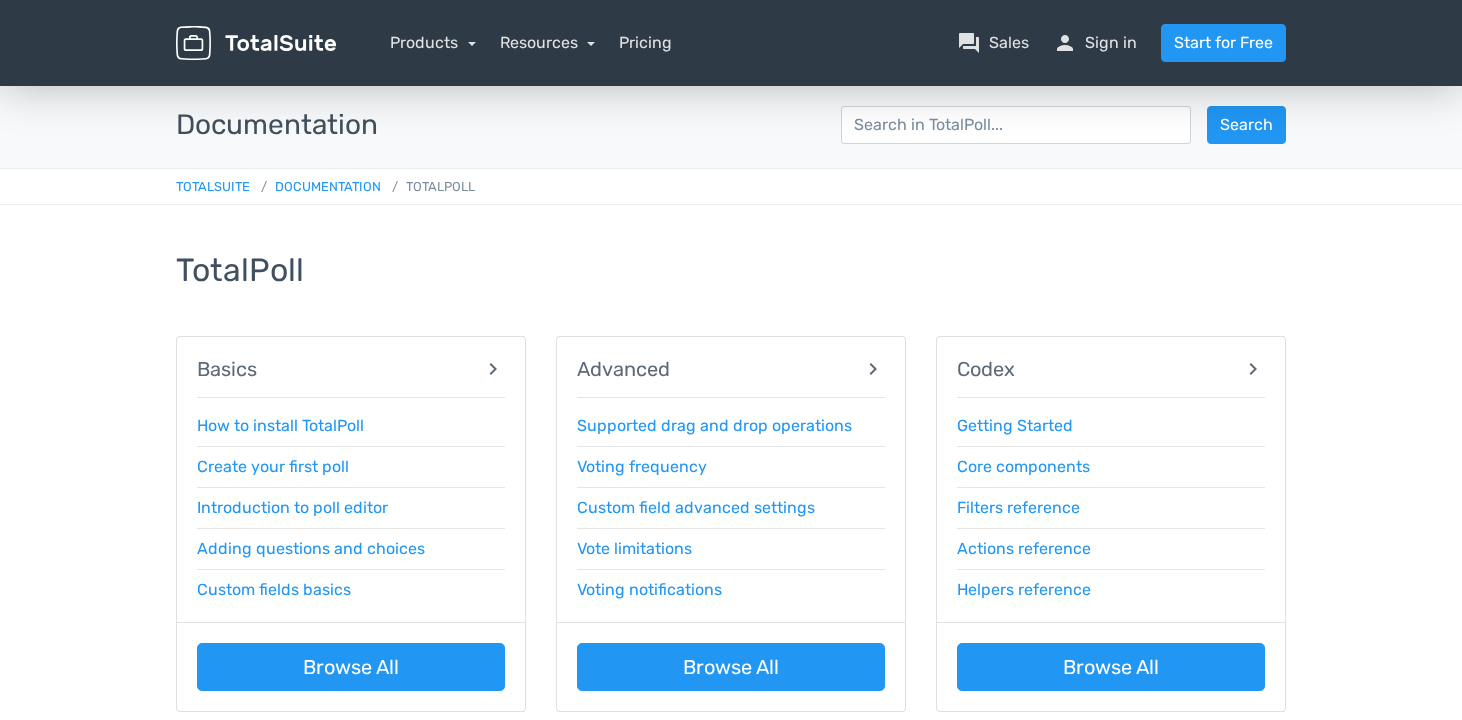 scroll, scrollTop: 0, scrollLeft: 0, axis: both 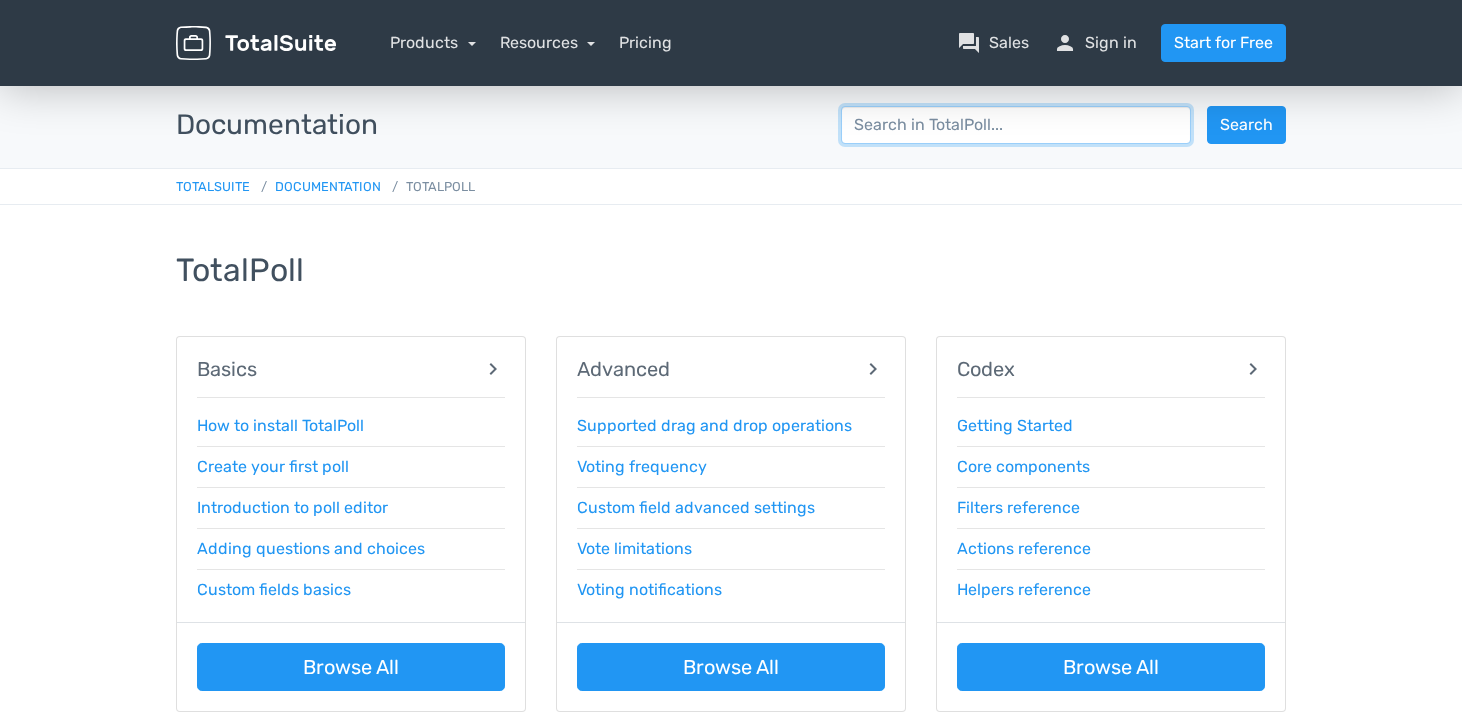 click at bounding box center [1016, 125] 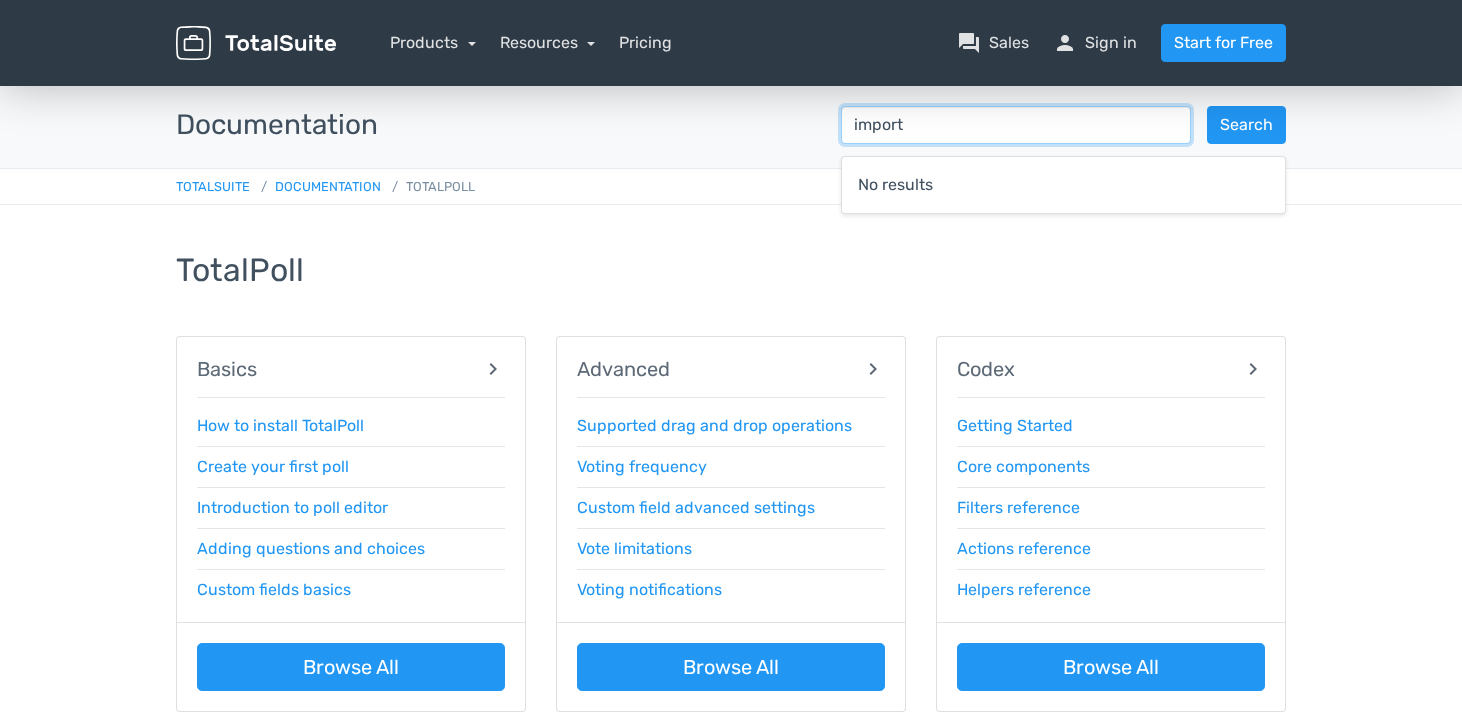 scroll, scrollTop: 0, scrollLeft: 0, axis: both 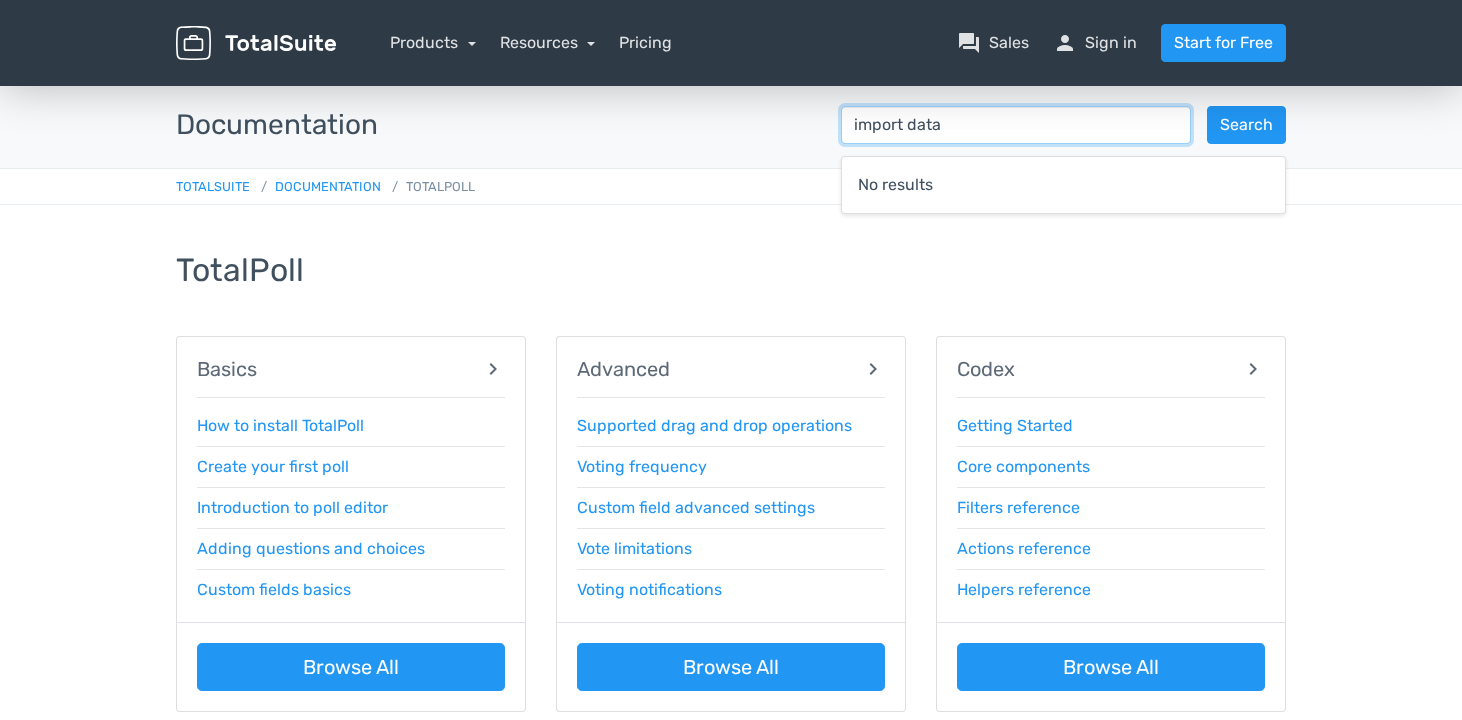 type on "import data" 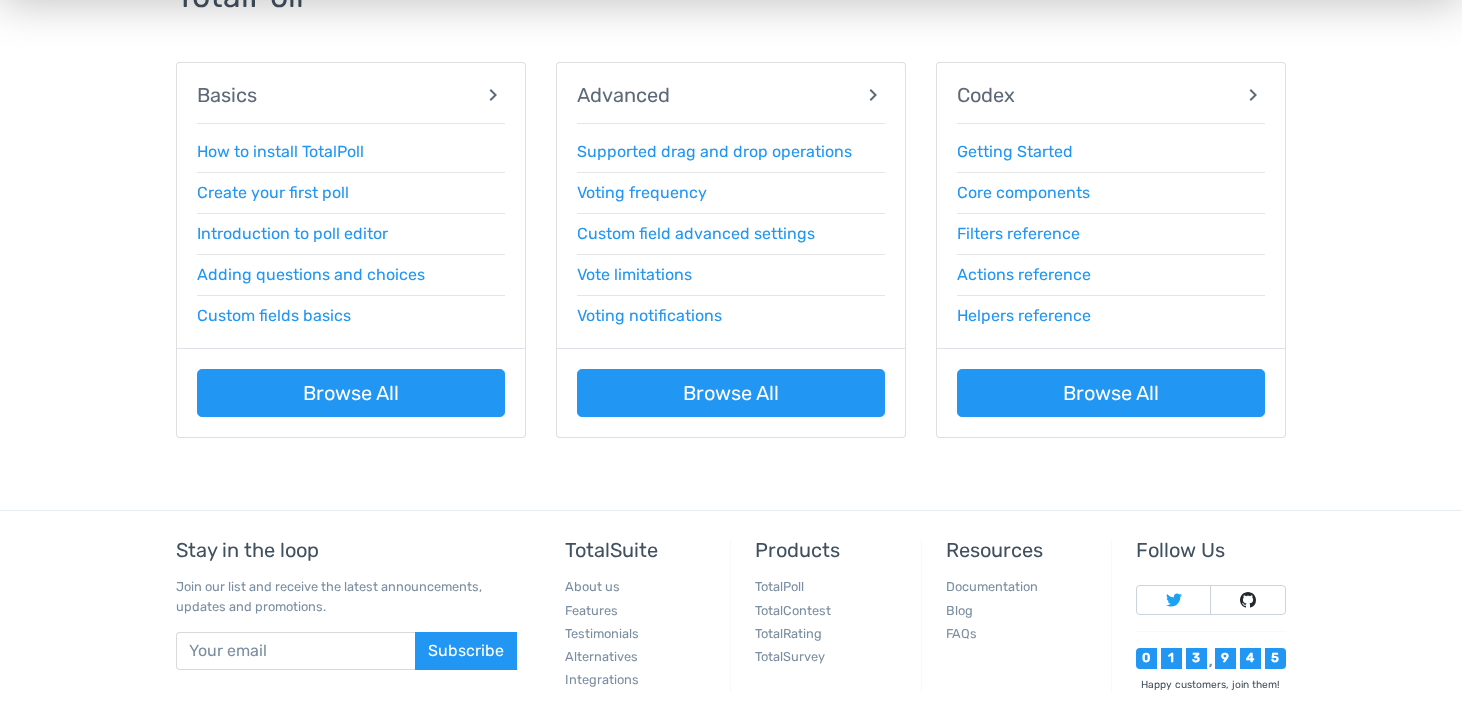 scroll, scrollTop: 279, scrollLeft: 0, axis: vertical 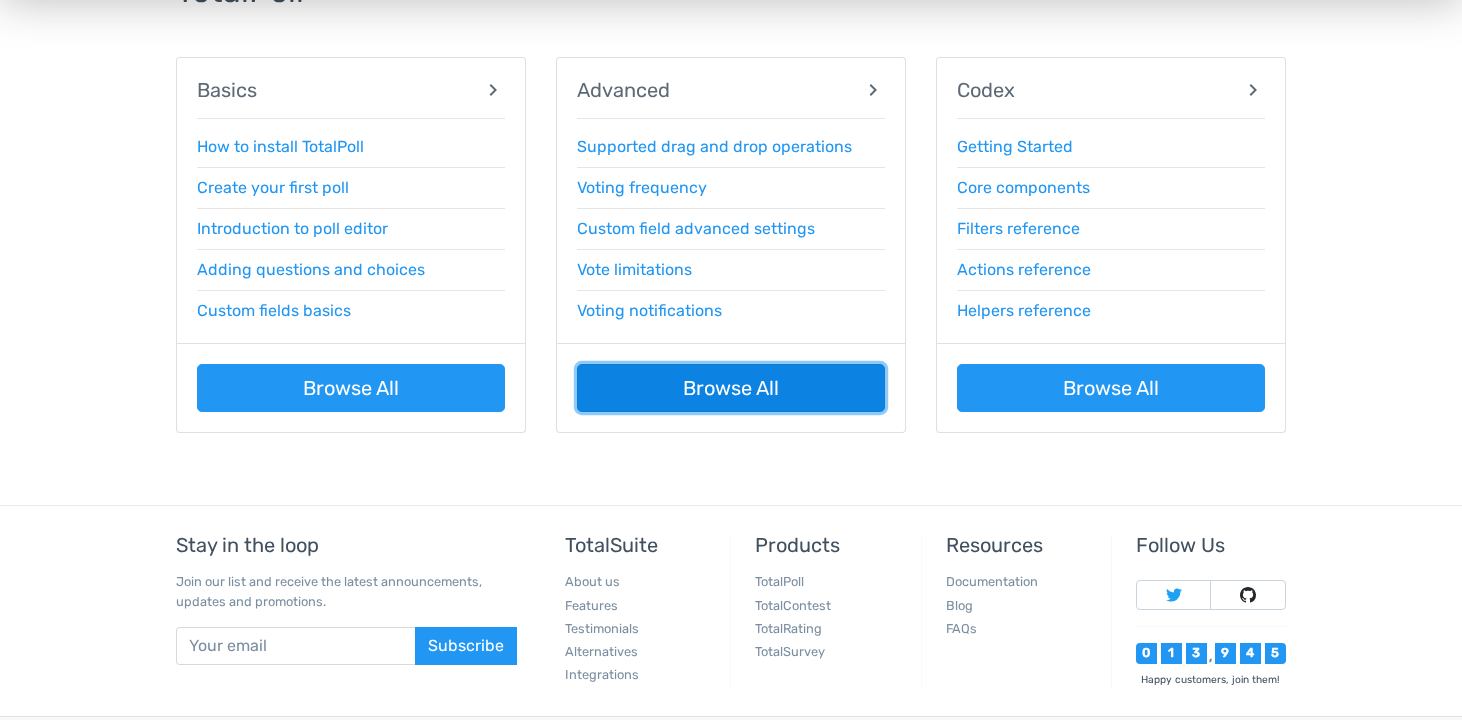 click on "Browse All" at bounding box center [731, 388] 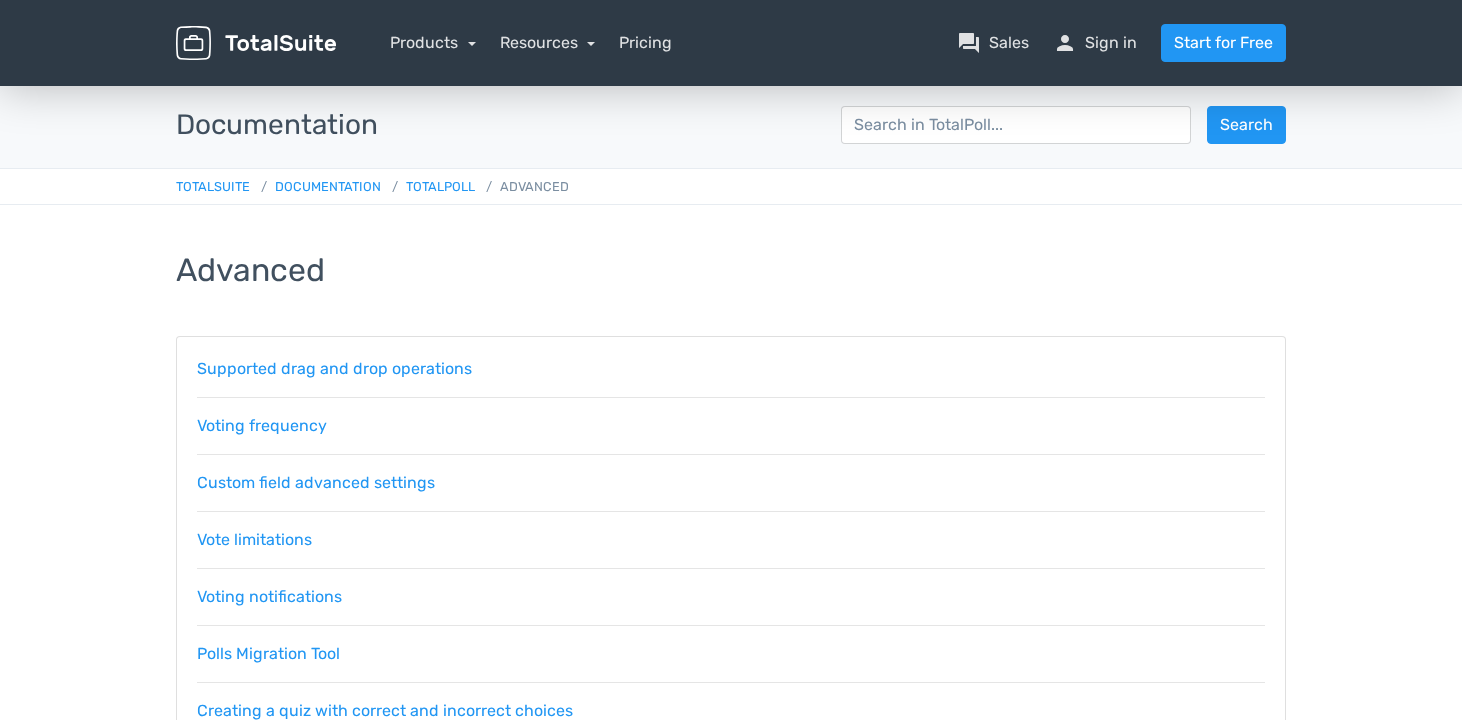 scroll, scrollTop: 0, scrollLeft: 0, axis: both 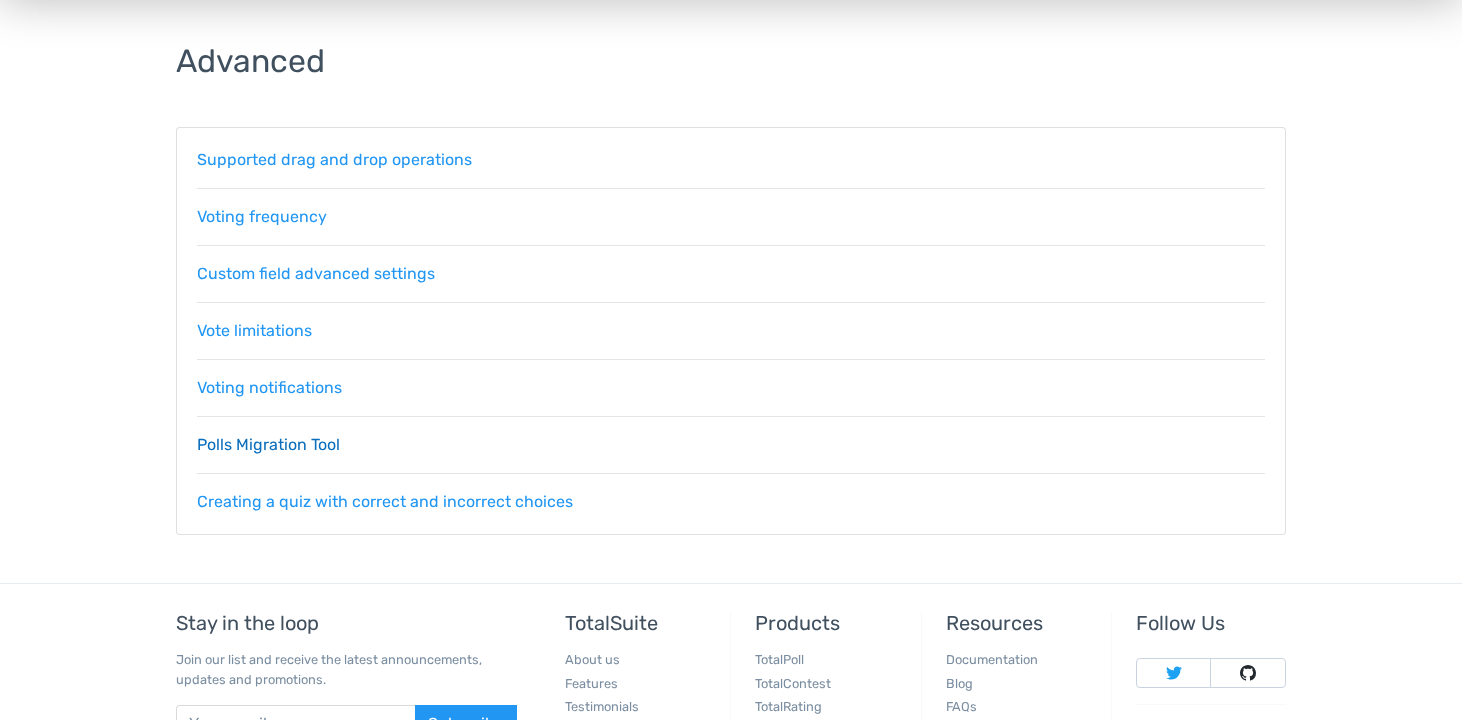 click on "Polls Migration Tool" at bounding box center (268, 444) 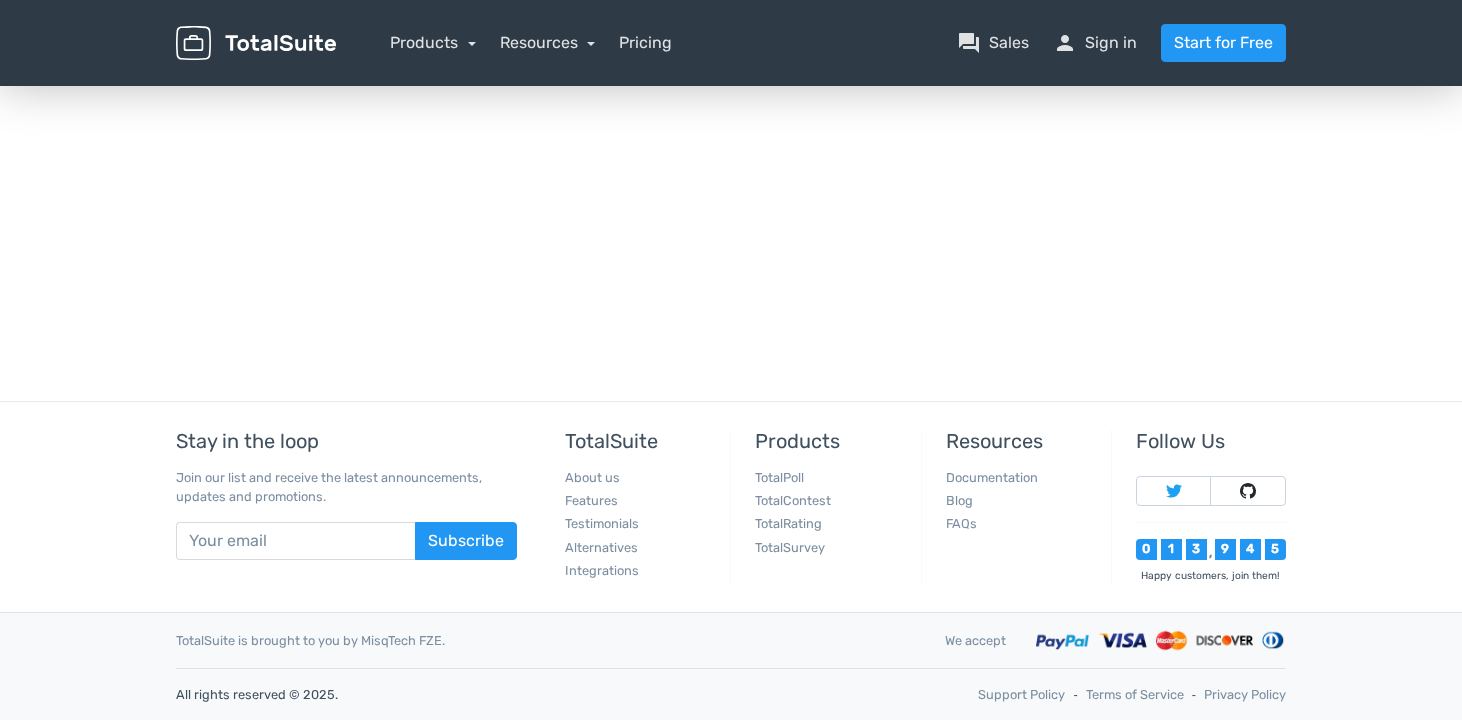 scroll, scrollTop: 0, scrollLeft: 0, axis: both 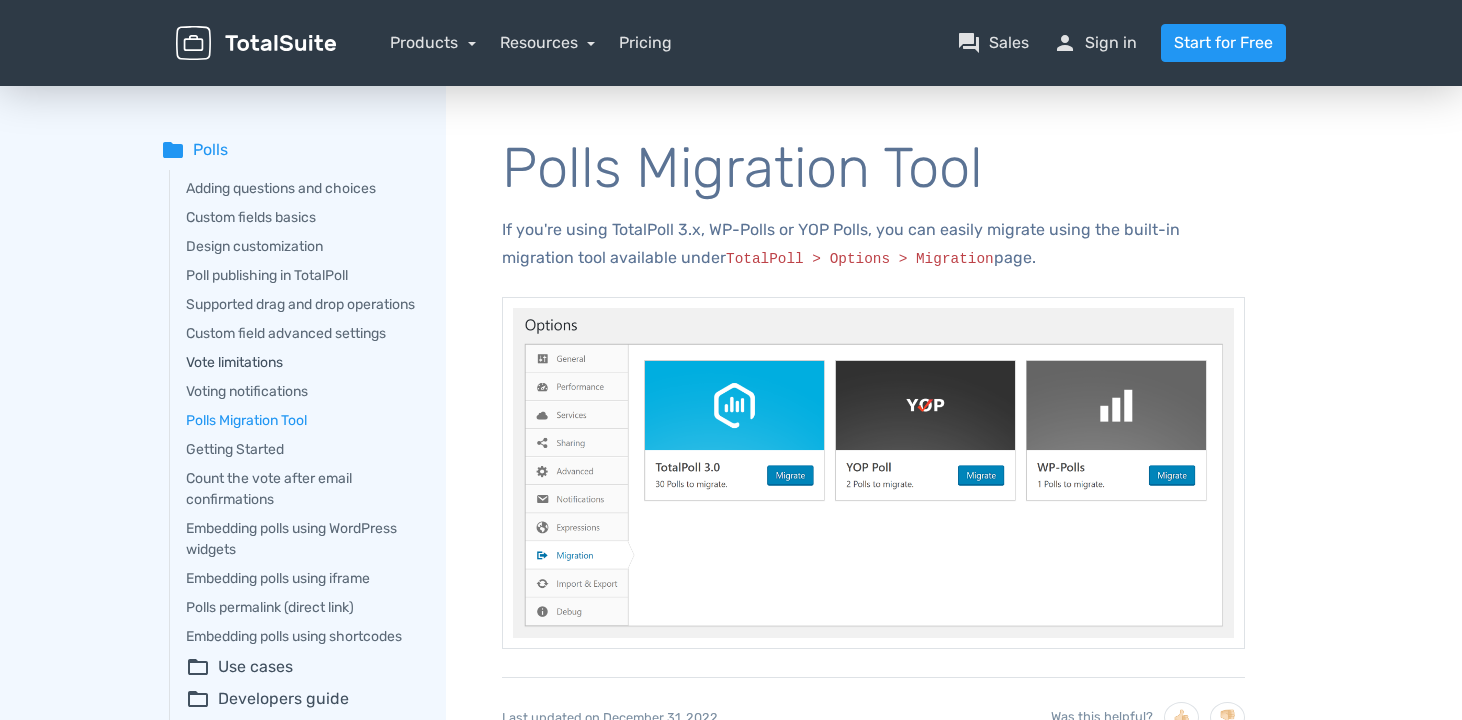 click on "Vote limitations" at bounding box center (302, 362) 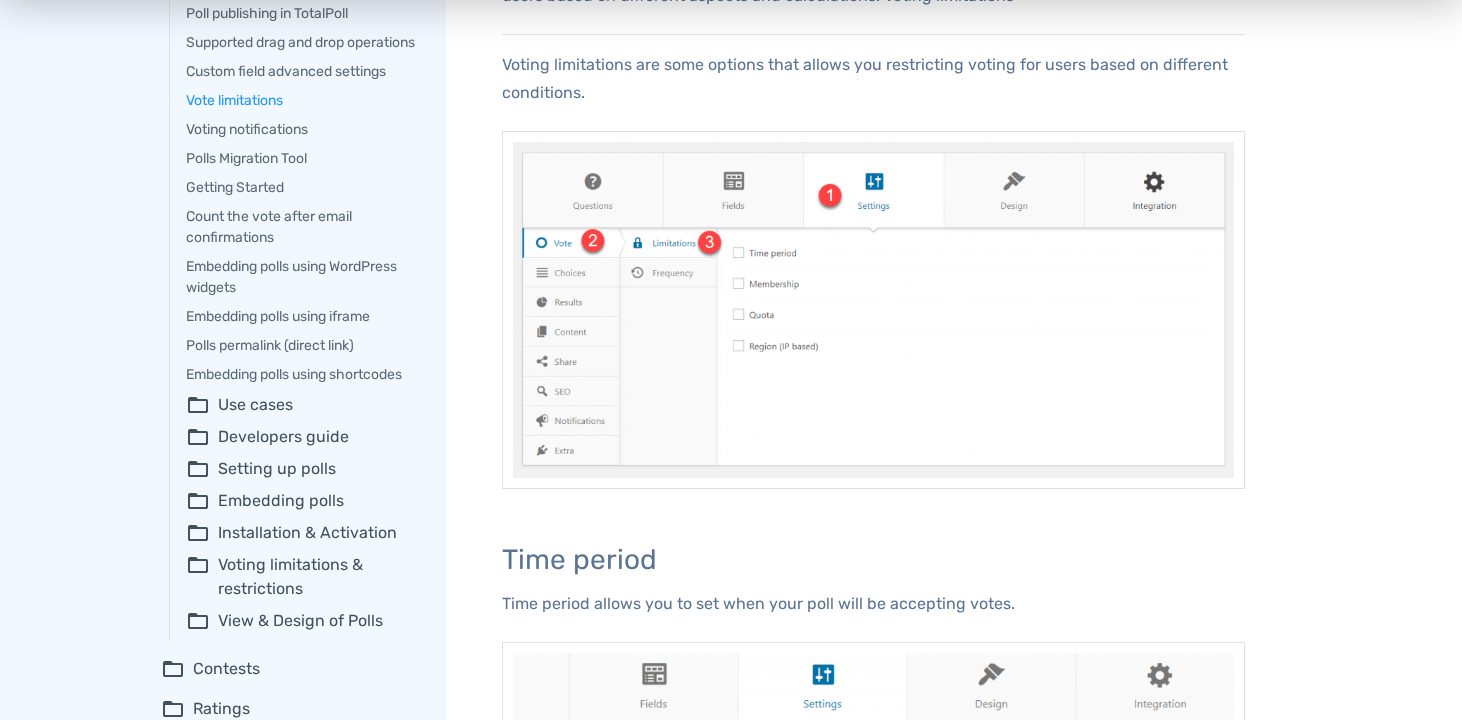 scroll, scrollTop: 0, scrollLeft: 0, axis: both 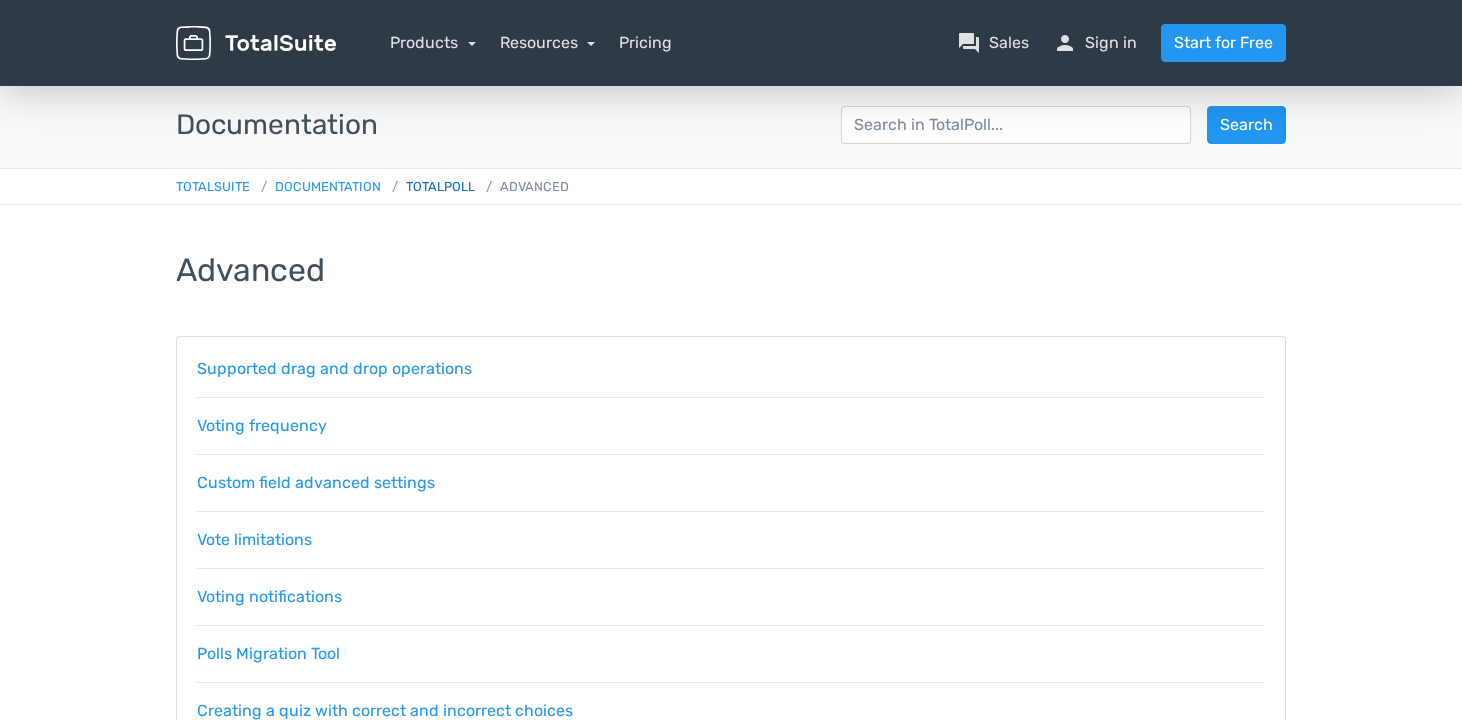 click on "TotalPoll" at bounding box center (429, 186) 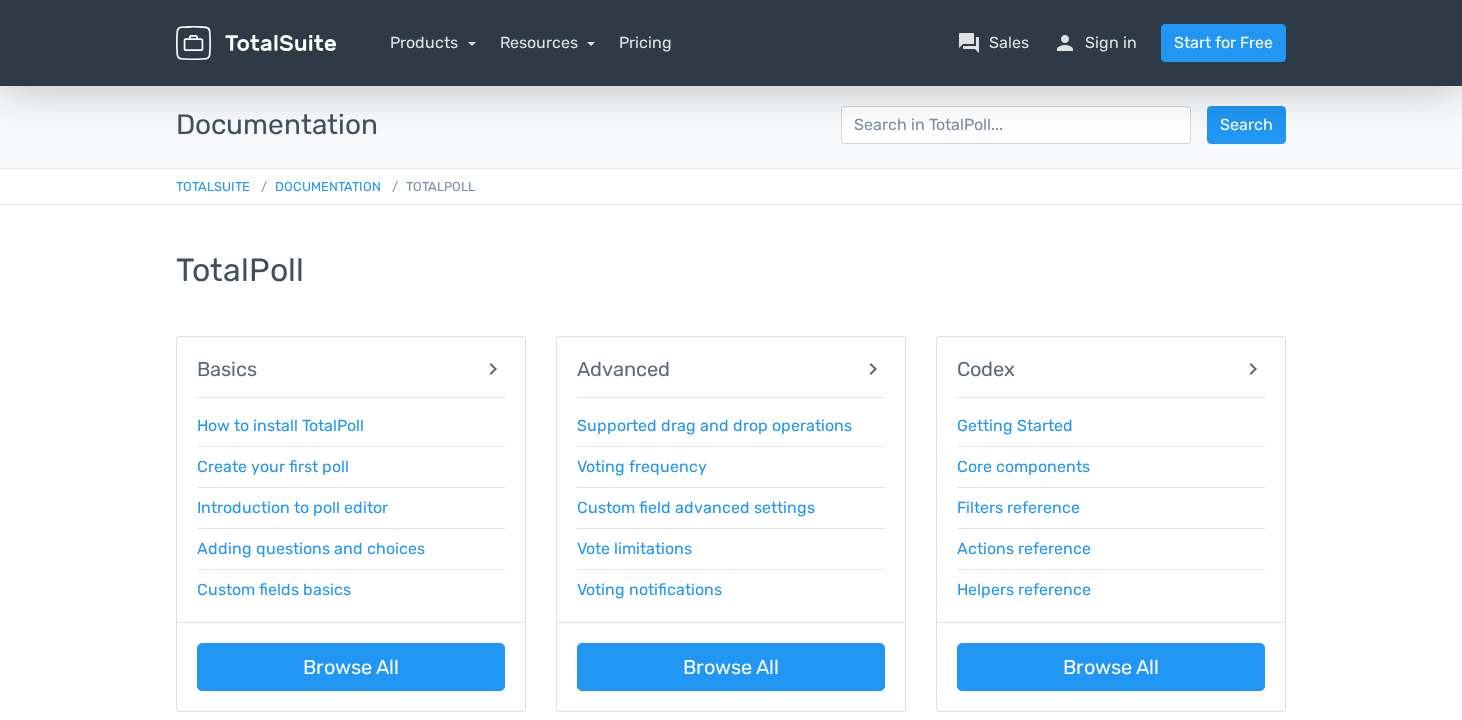 scroll, scrollTop: 0, scrollLeft: 0, axis: both 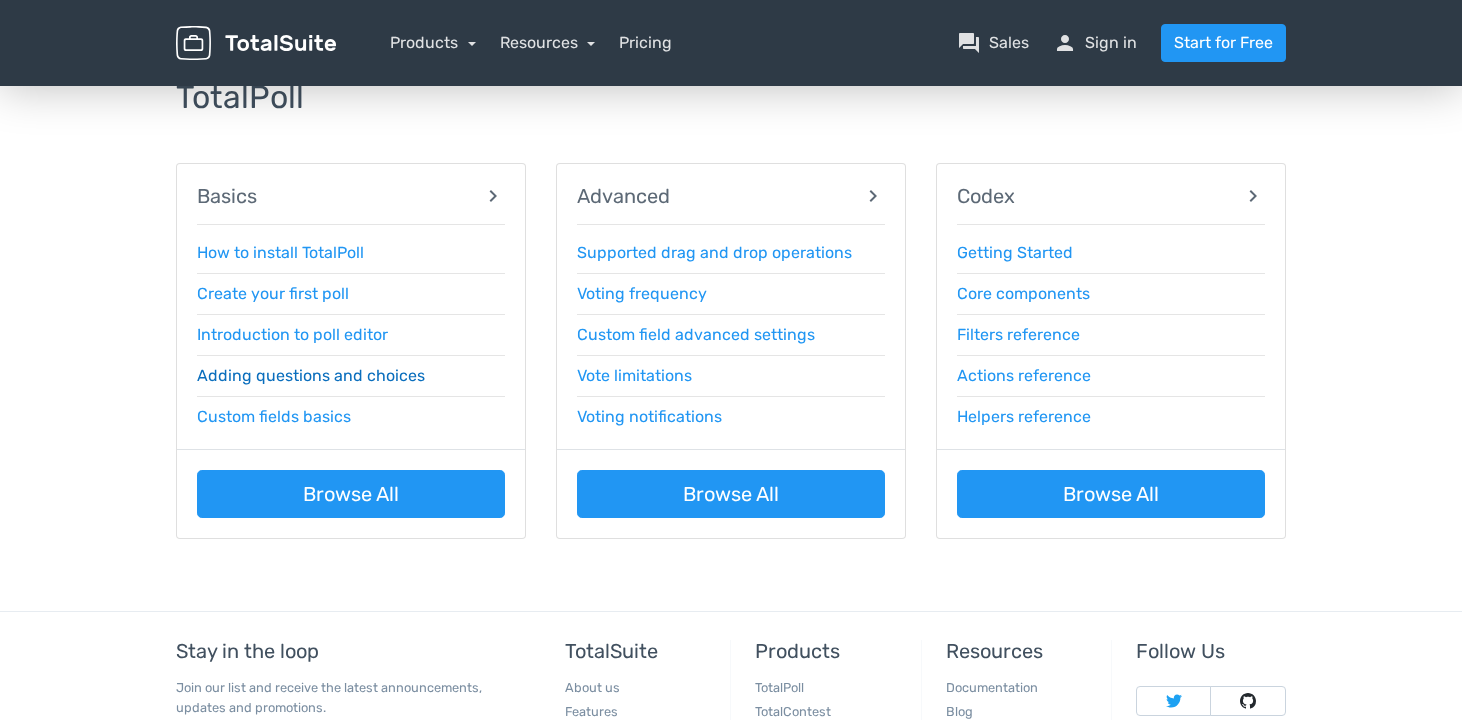 click on "Adding questions and choices" at bounding box center (311, 375) 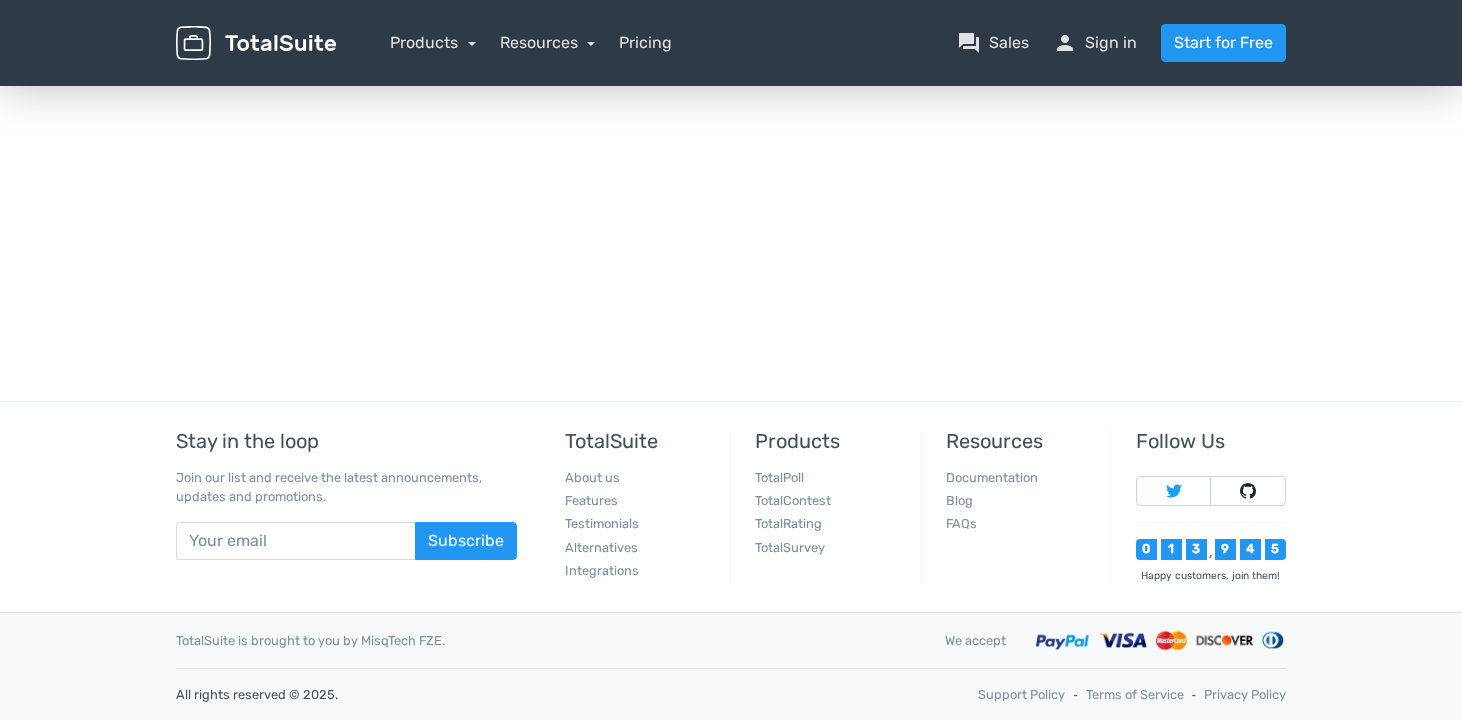 scroll, scrollTop: 0, scrollLeft: 0, axis: both 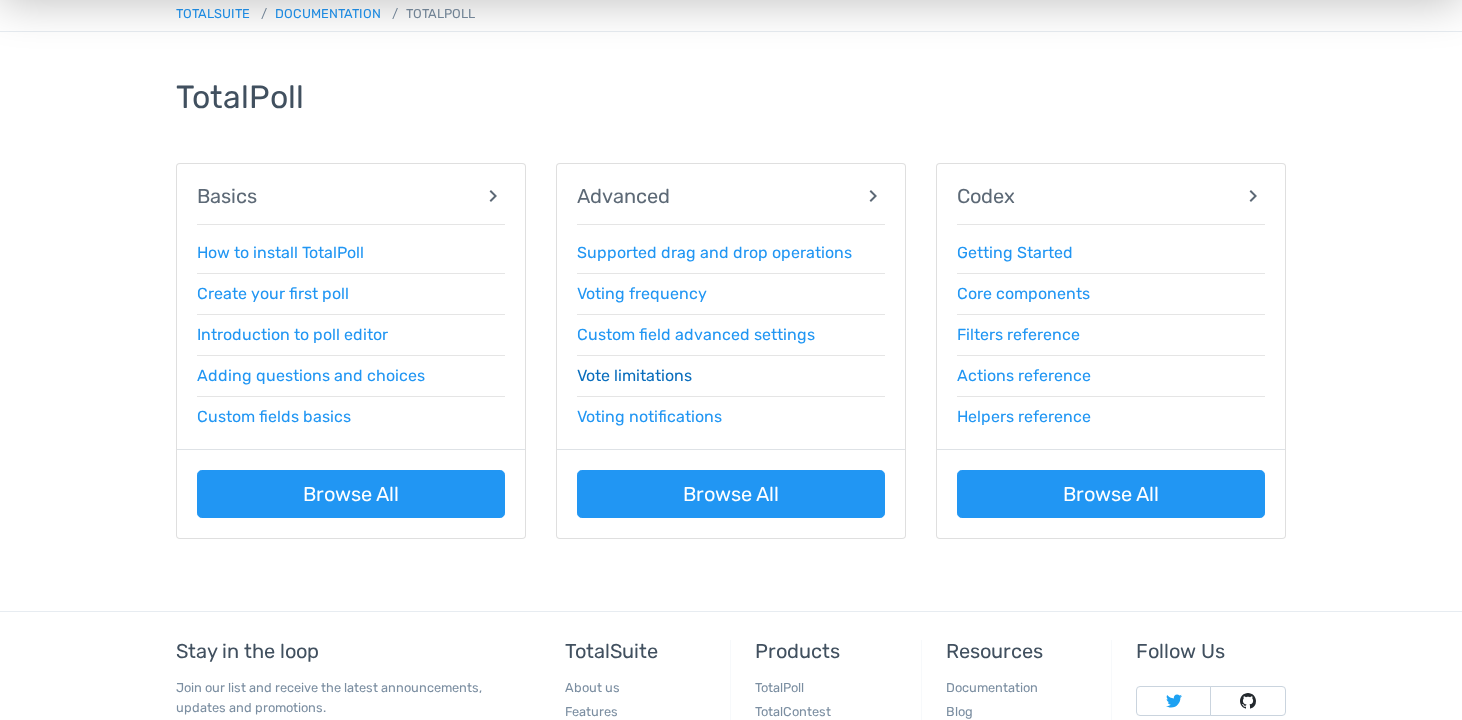 click on "Vote limitations" at bounding box center (634, 375) 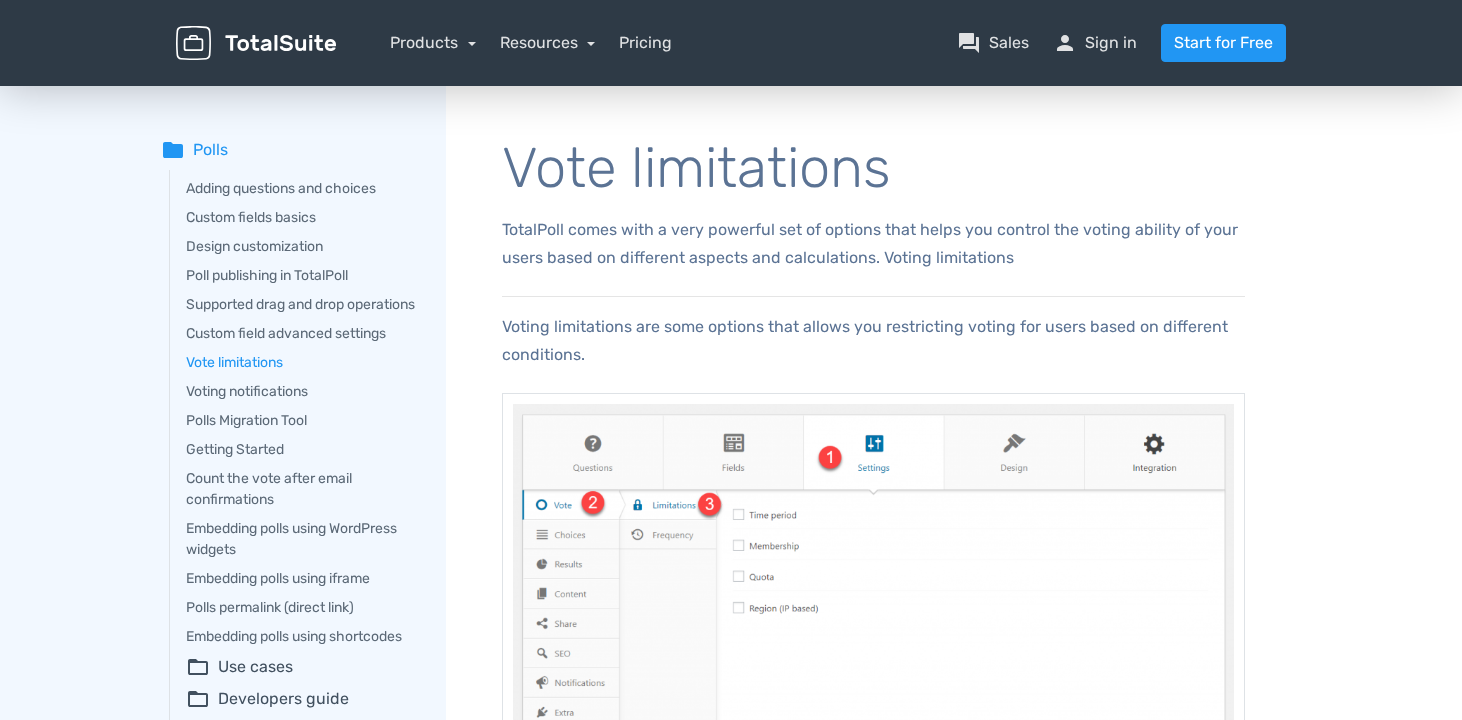 scroll, scrollTop: 0, scrollLeft: 0, axis: both 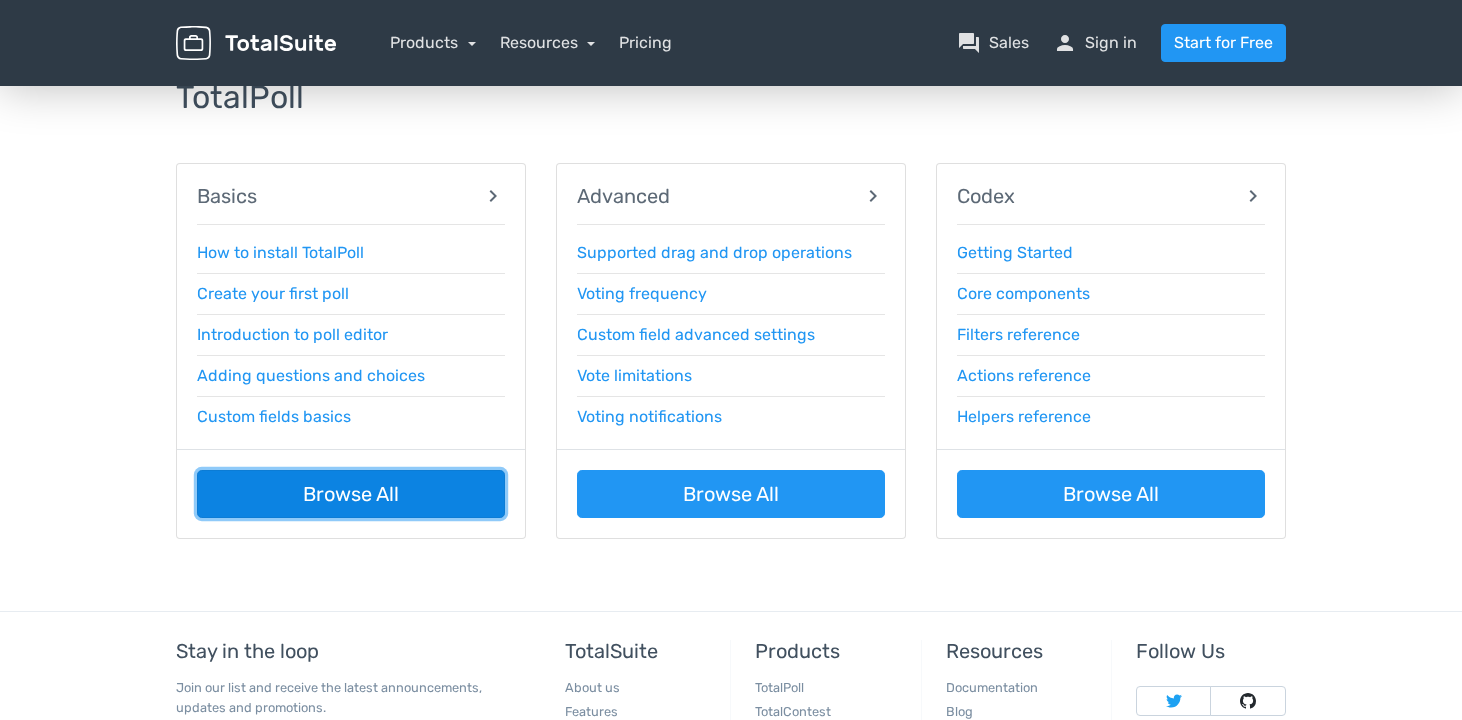 click on "Browse All" at bounding box center (351, 494) 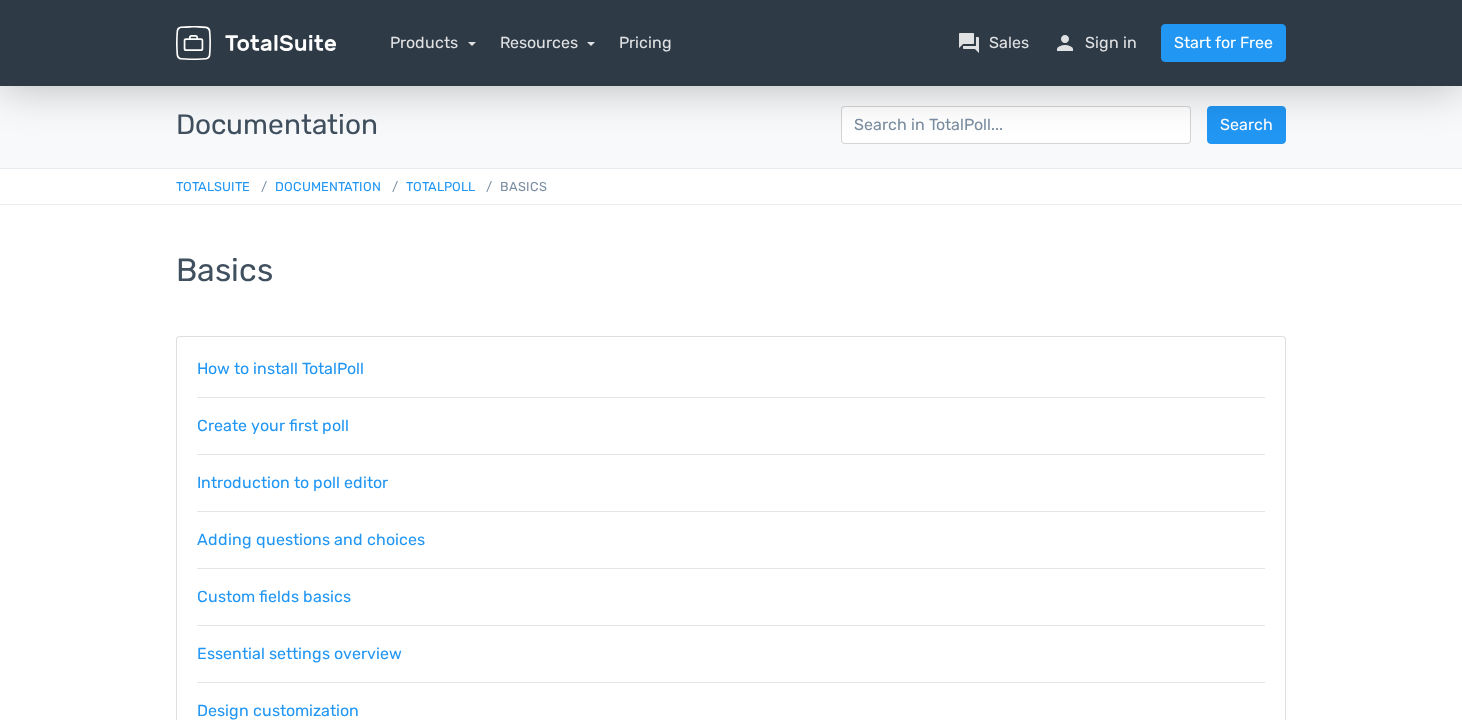 scroll, scrollTop: 0, scrollLeft: 0, axis: both 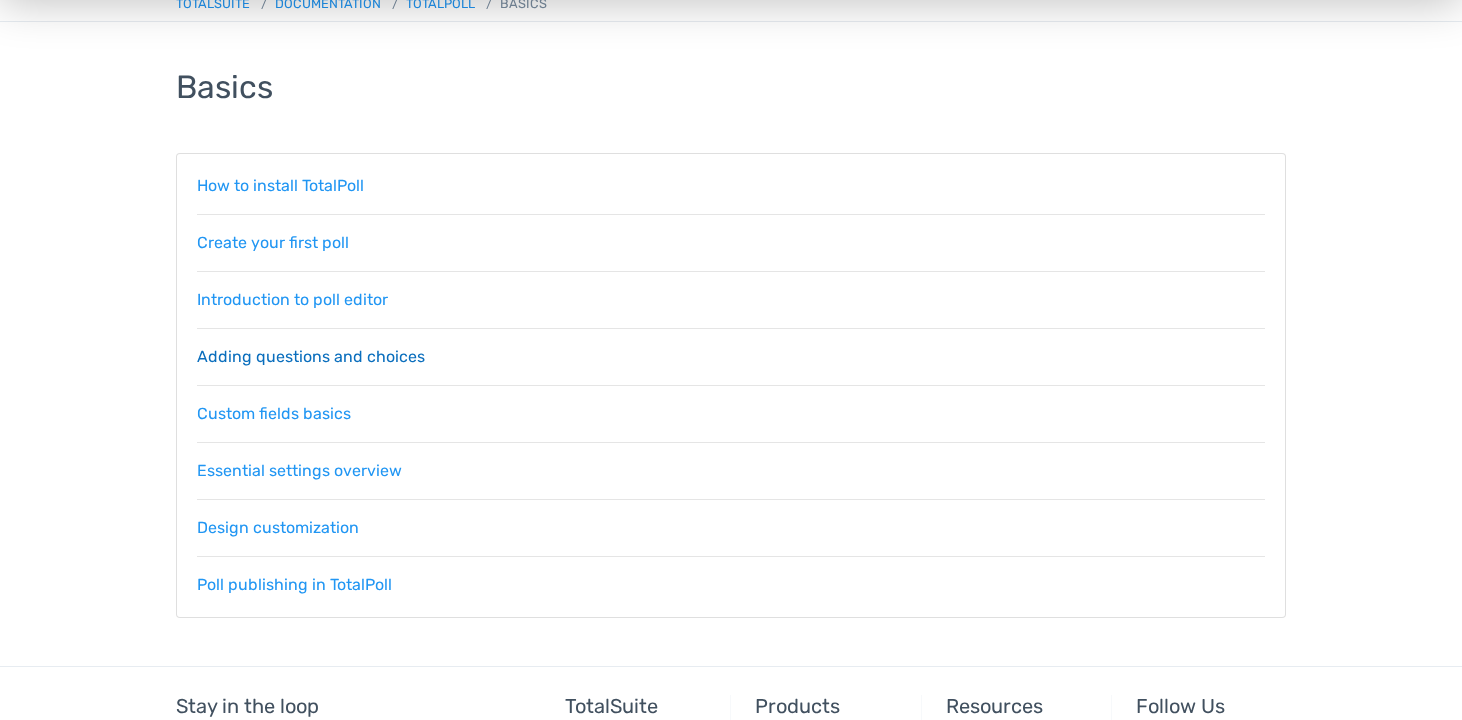 click on "Adding questions and choices" at bounding box center (311, 356) 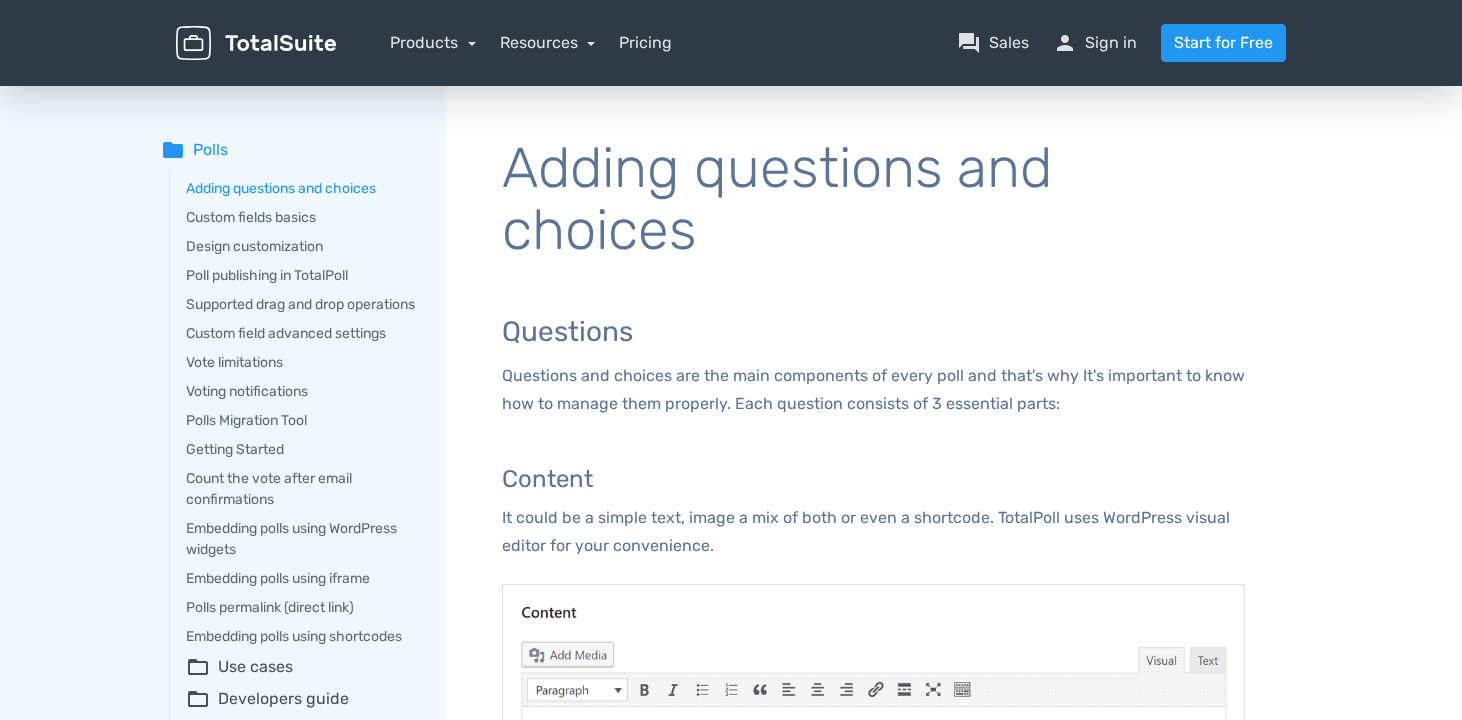 scroll, scrollTop: 0, scrollLeft: 0, axis: both 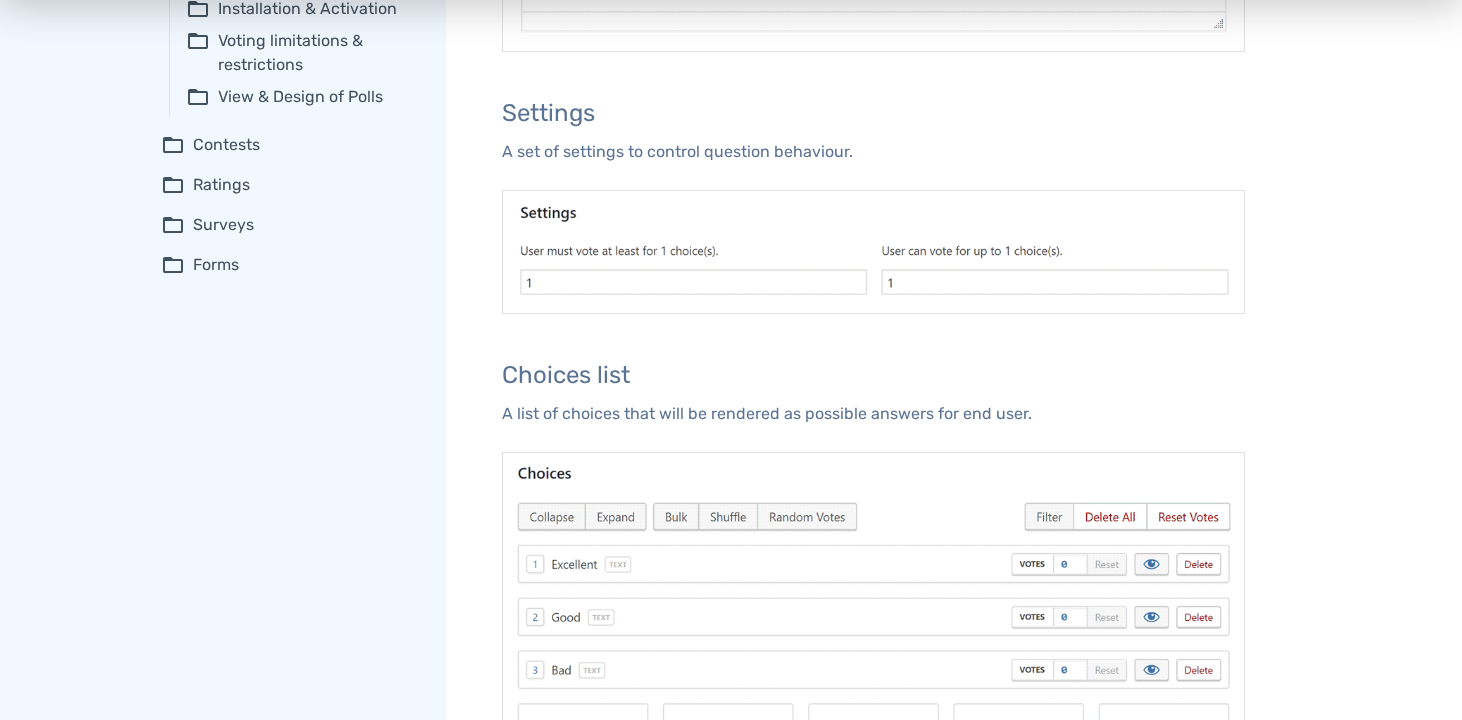 click on "Questions Questions and choices are the main components of every poll and that's why It's important to know how to manage them properly.
Each question consists of 3 essential parts: Content It could be a simple text, image a mix of both or even a shortcode. TotalPoll uses WordPress visual editor for your convenience.
Settings A set of settings to control question behaviour.
Choices list A list of choices that will be rendered as possible answers for end user.
Choices A choice is a possible answer to a specific question in your poll, each choice consists of 3 main fields: Label : It's a simple textual representation of the choice no matter of its type. It'll be used in various places, so make sure to keep it clear. Votes : Represent the number of real votes, you can set a specific number of votes manually by changing this field (irreversible action). Visibility : A simple toggle controller to hide or show choice on demand. Text choice Image choice Image URL Thumbnail URL Available Sizes: Upload Video choice" at bounding box center [873, 1258] 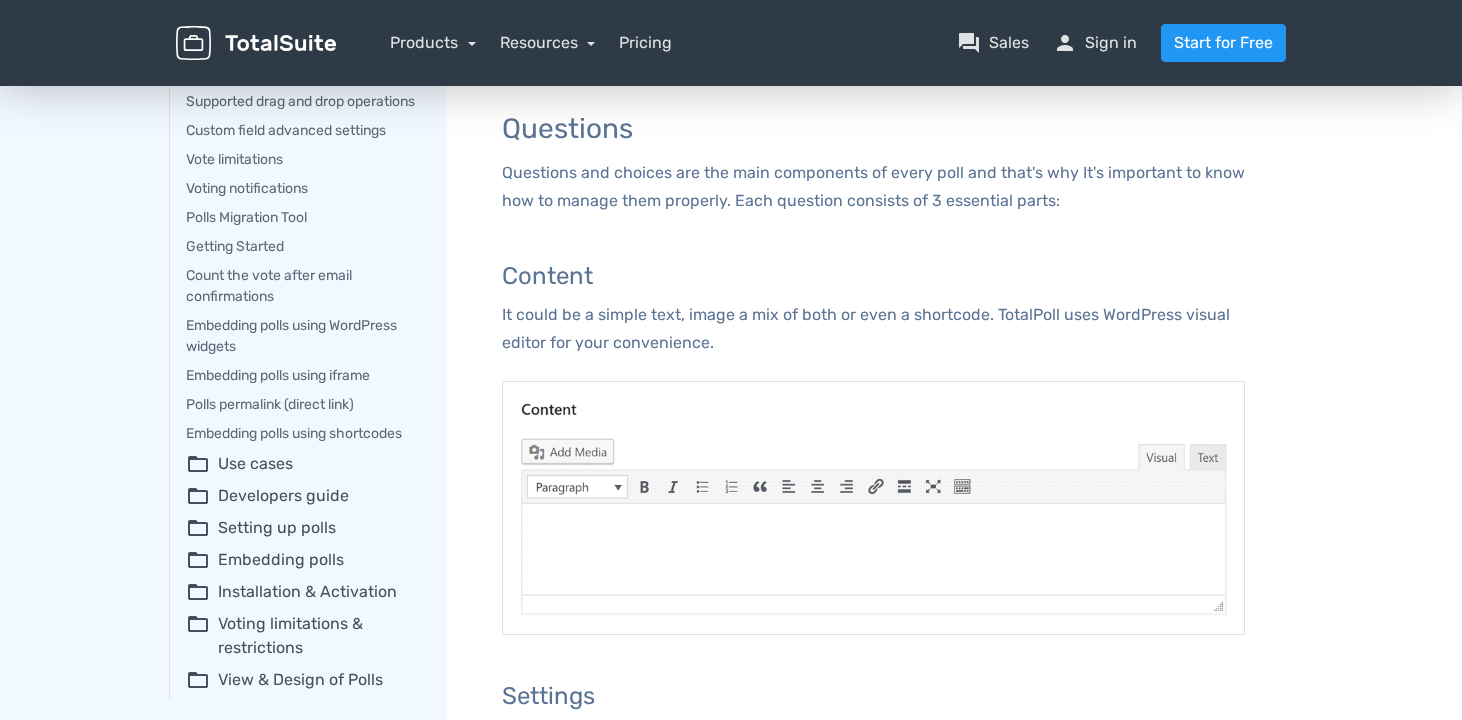 scroll, scrollTop: 197, scrollLeft: 0, axis: vertical 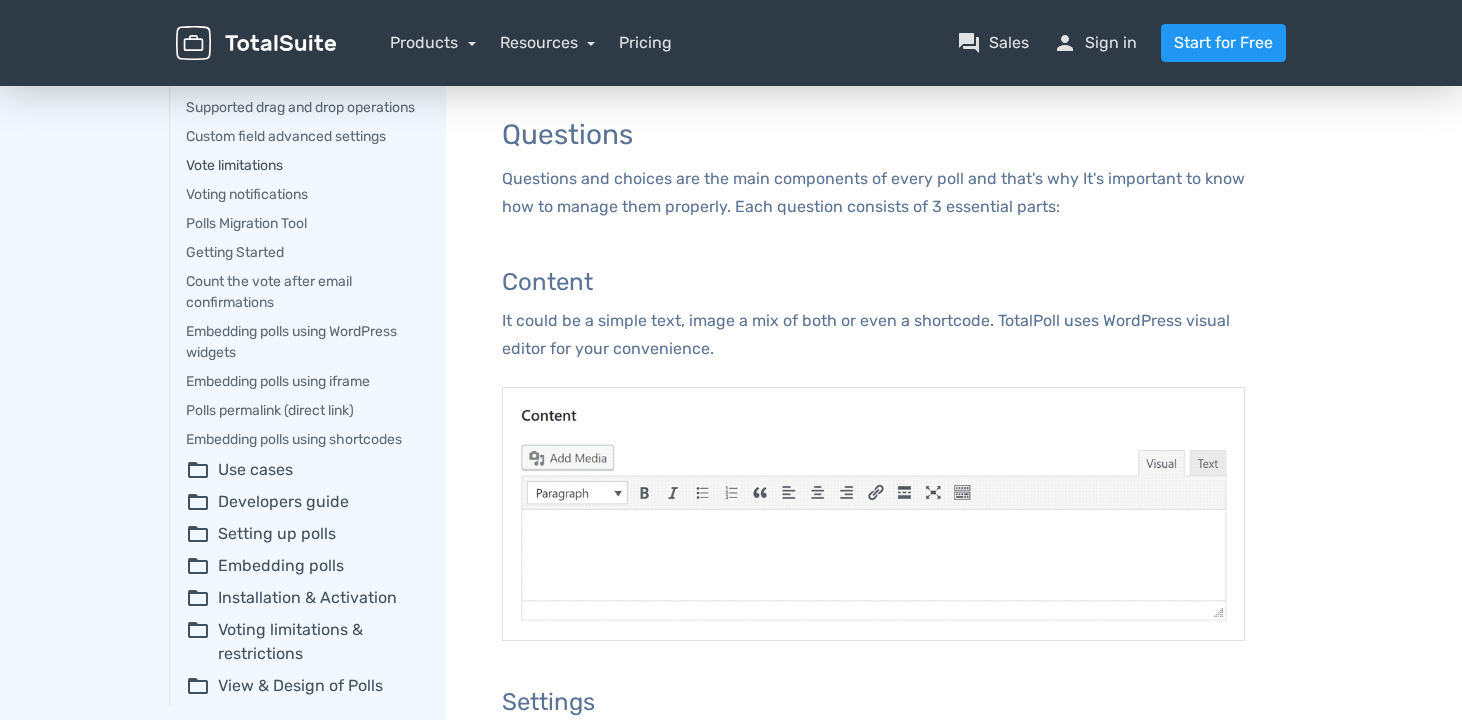 click on "Vote limitations" at bounding box center (302, 165) 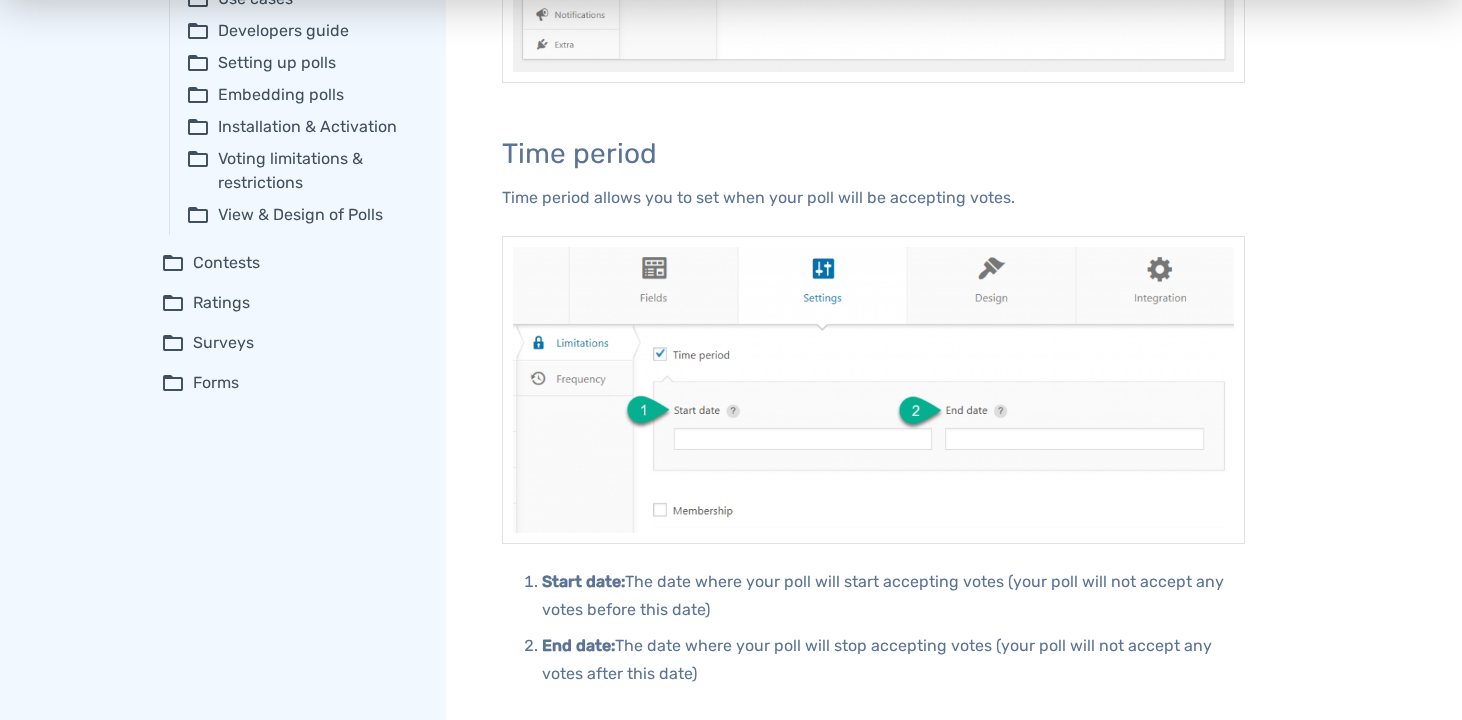 scroll, scrollTop: 672, scrollLeft: 0, axis: vertical 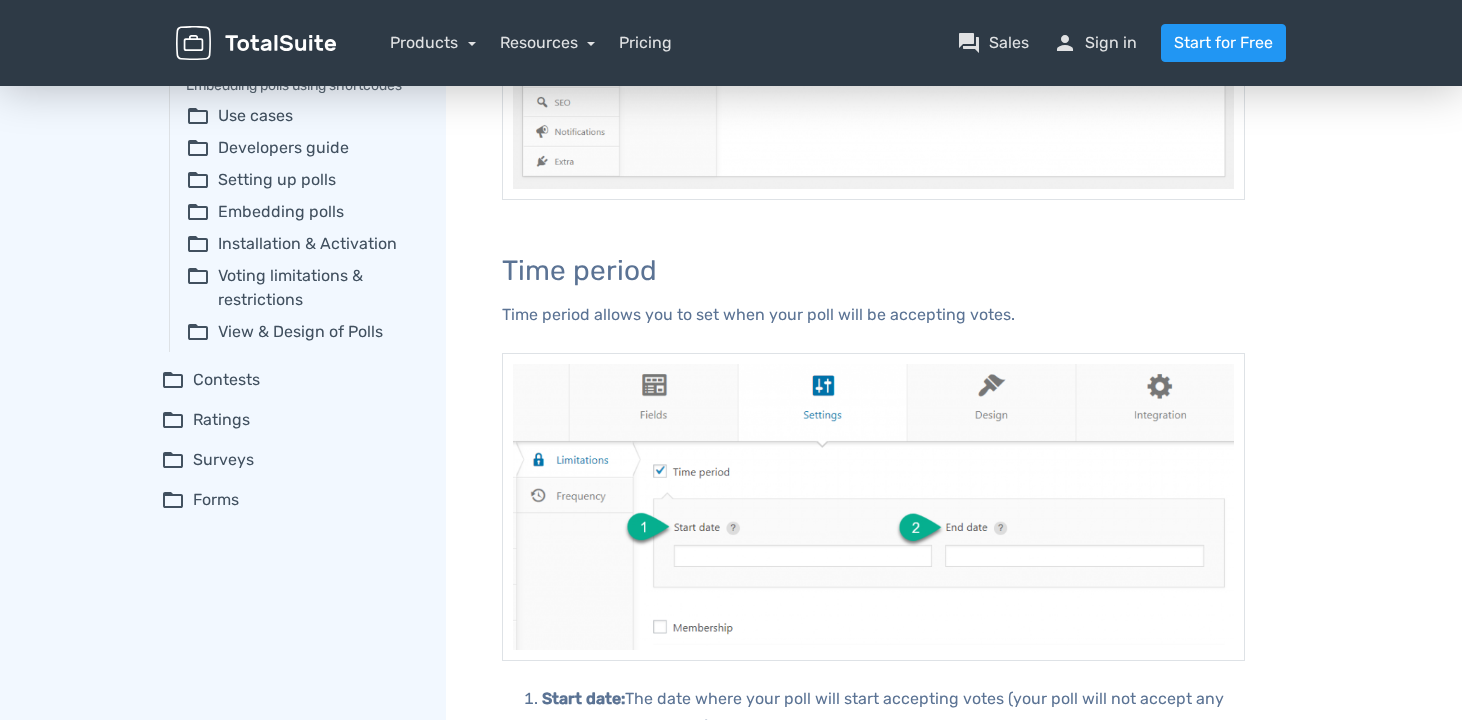 click on "folder_open
Voting limitations & restrictions" at bounding box center (302, 288) 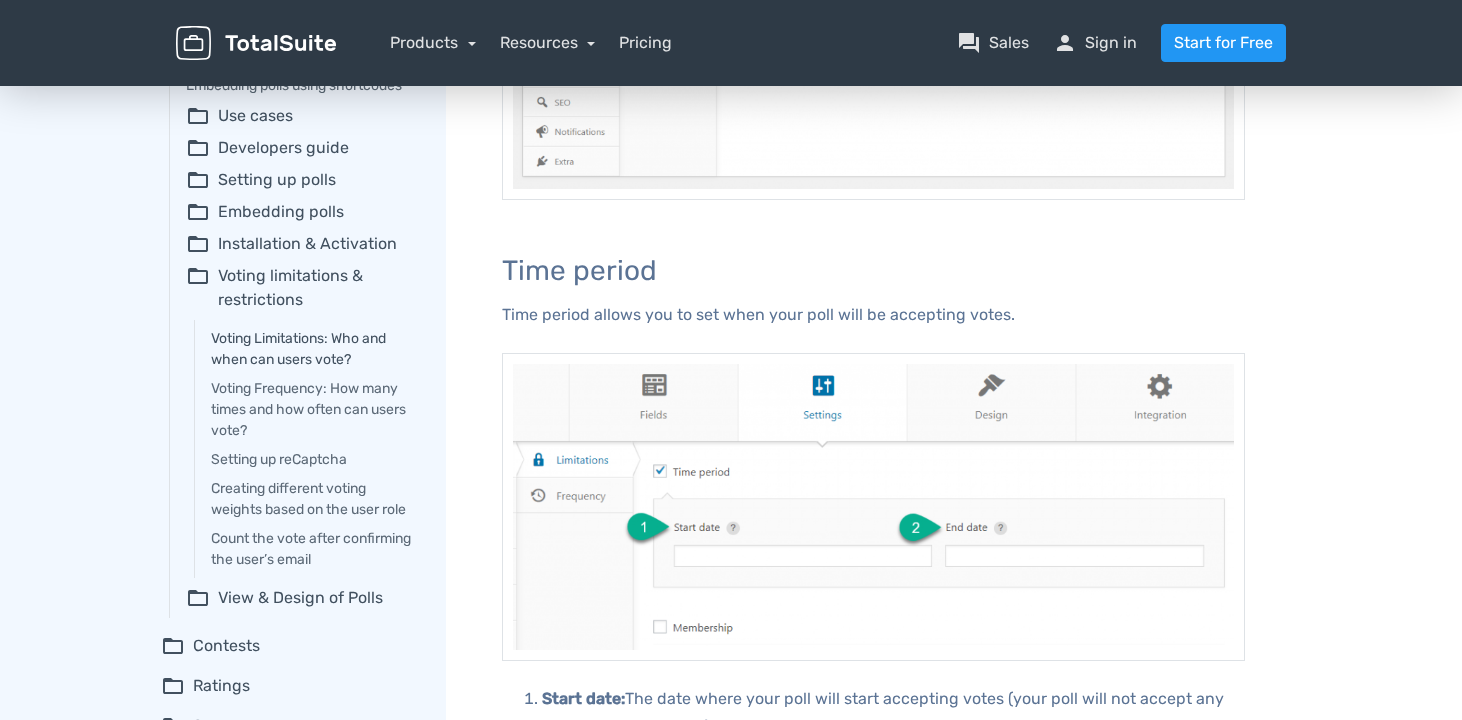 click on "Voting Limitations: Who and when can users vote?" at bounding box center [314, 349] 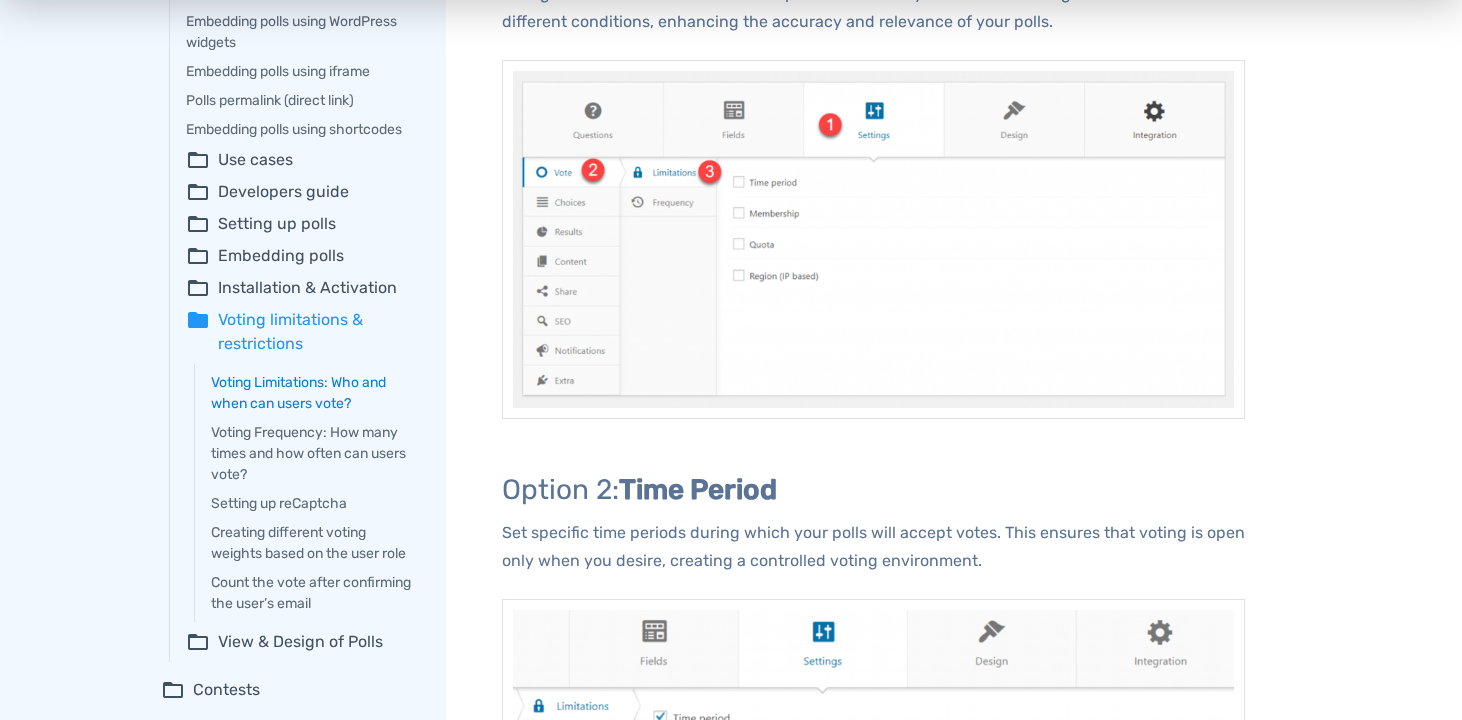 scroll, scrollTop: 508, scrollLeft: 0, axis: vertical 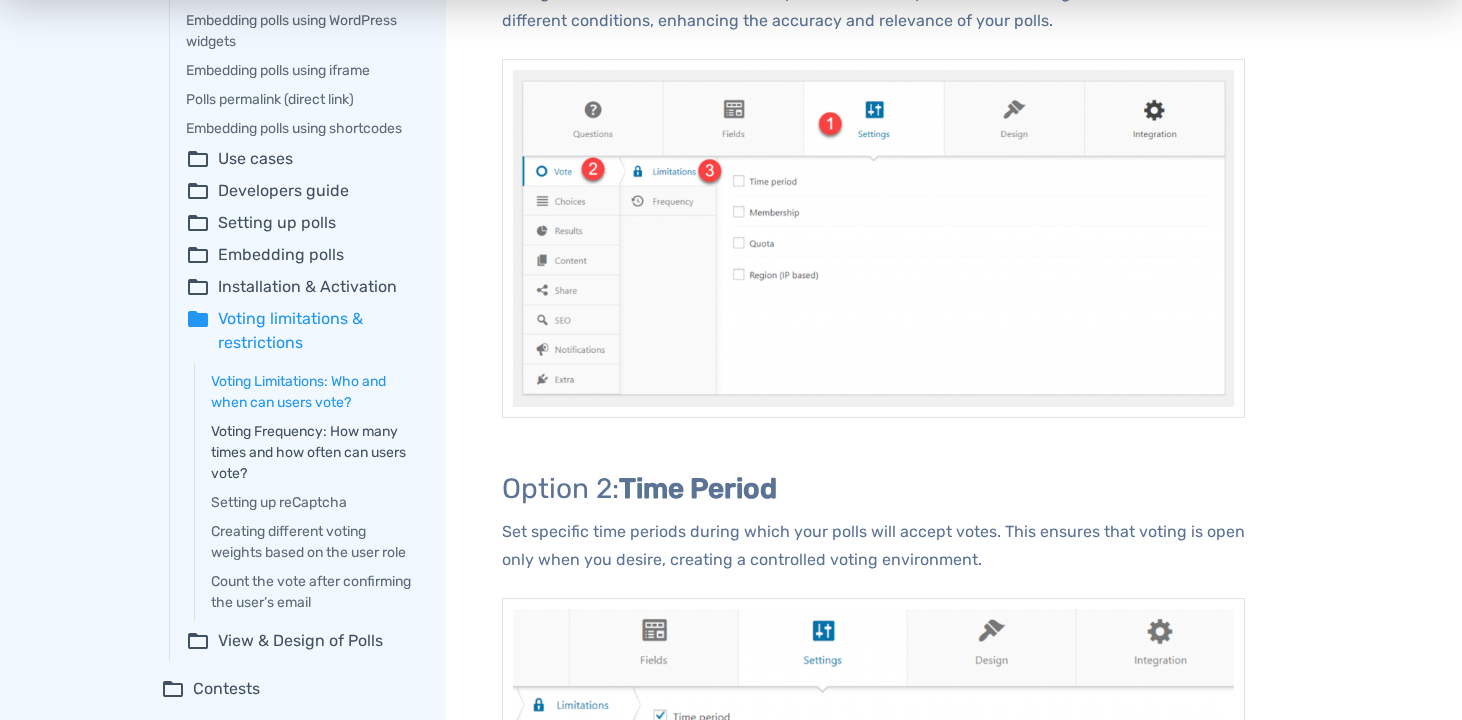 click on "Voting Frequency: How many times and how often can users vote?" at bounding box center [314, 452] 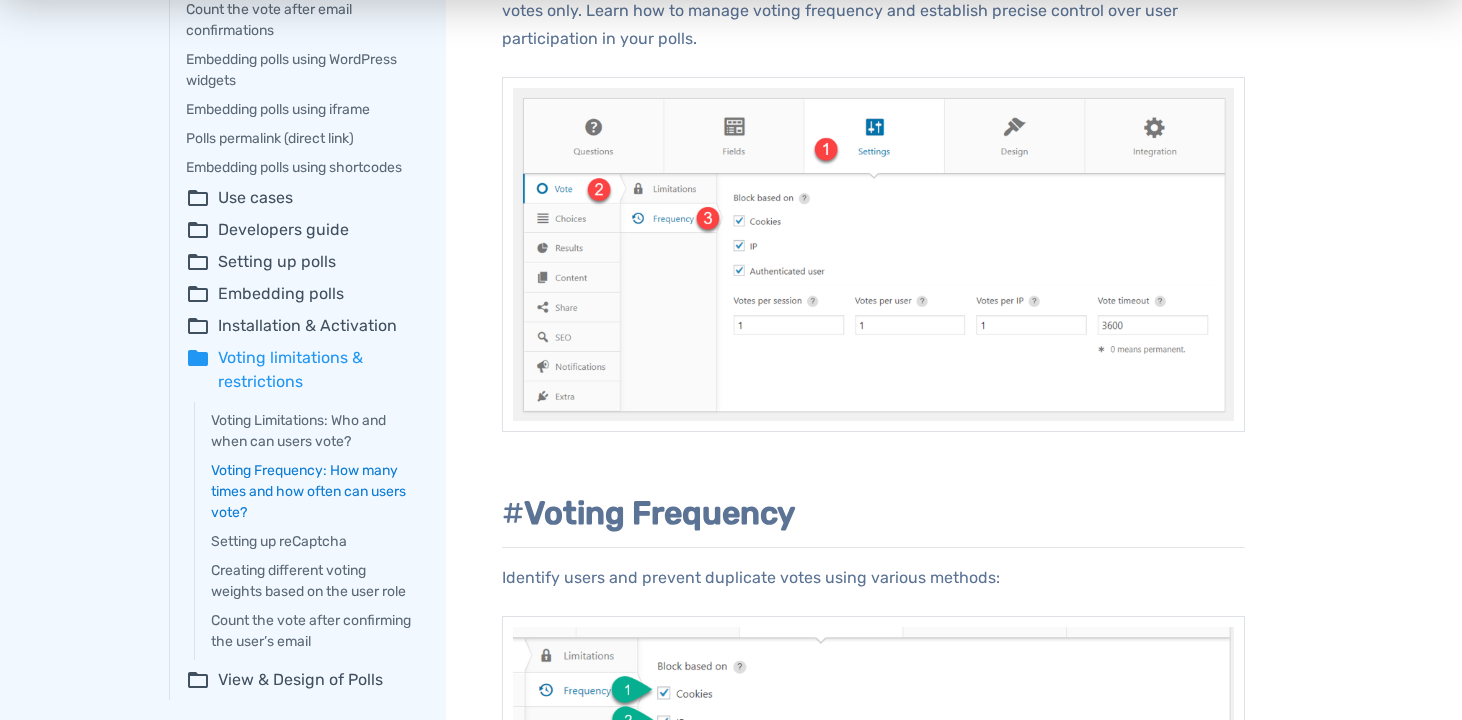 scroll, scrollTop: 493, scrollLeft: 0, axis: vertical 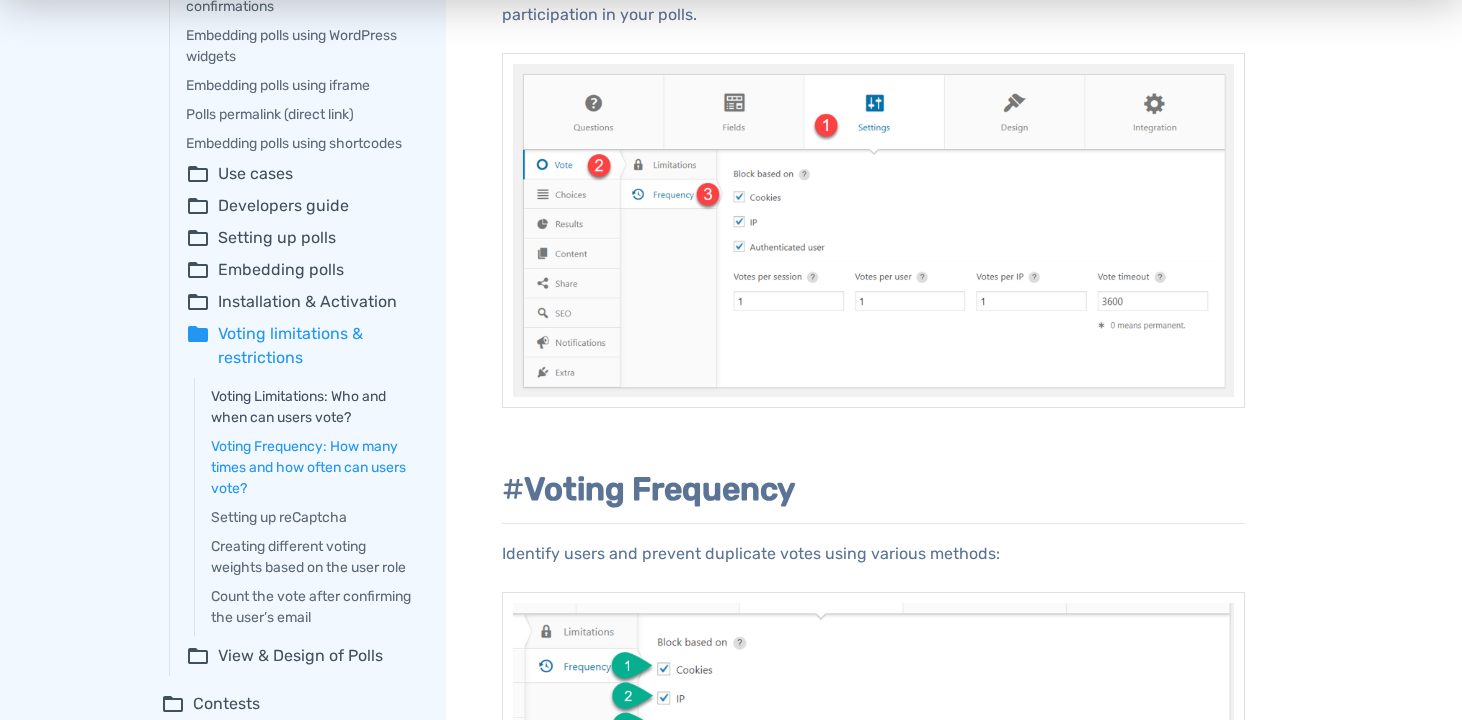 click on "Voting Limitations: Who and when can users vote?" at bounding box center [314, 407] 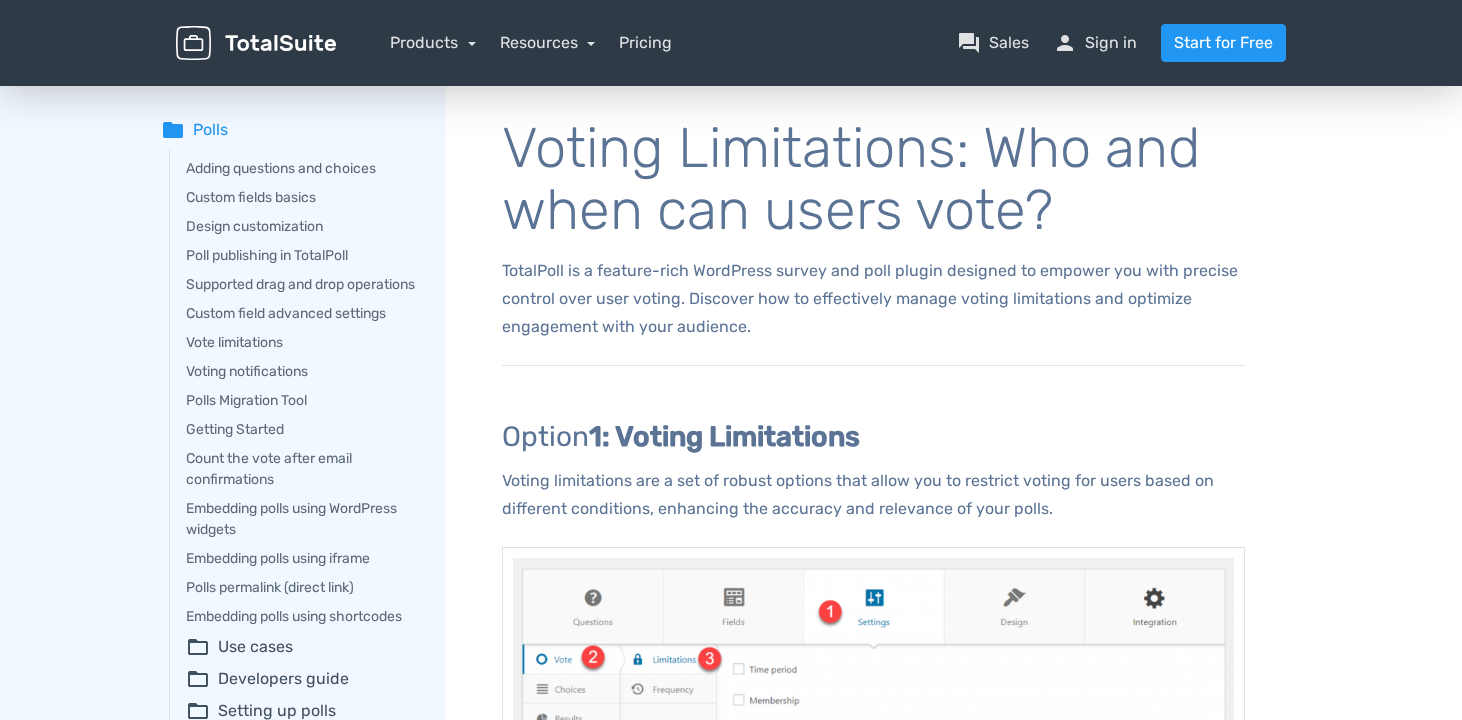 scroll, scrollTop: 0, scrollLeft: 0, axis: both 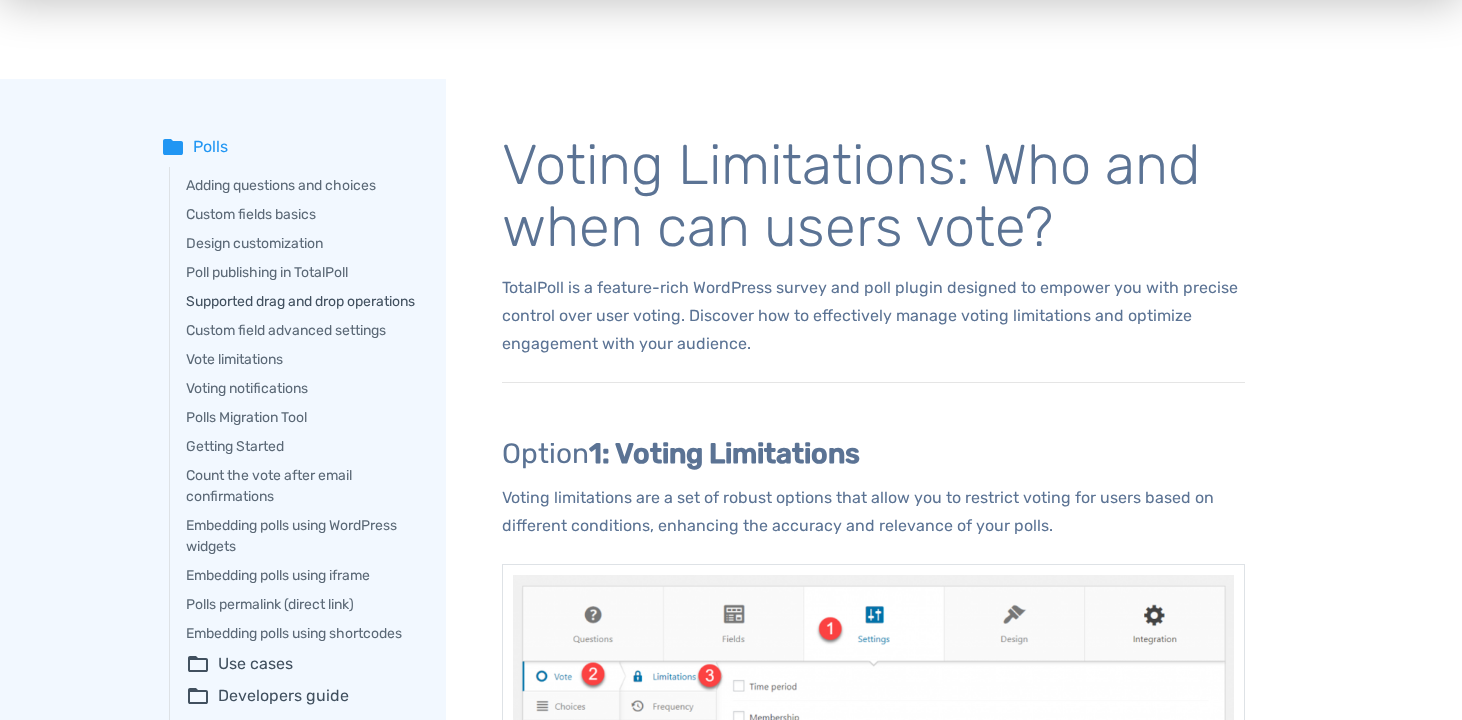 click on "Supported drag and drop operations" at bounding box center [302, 301] 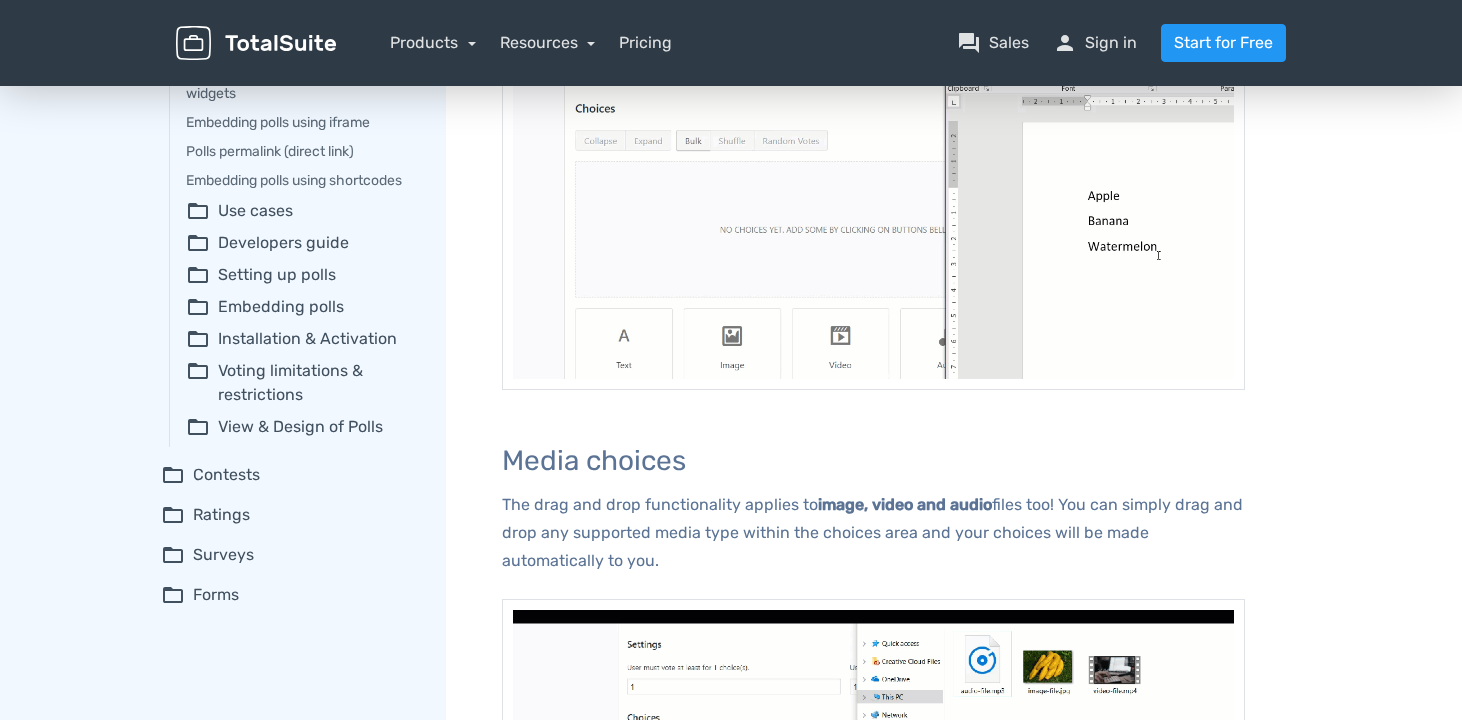 scroll, scrollTop: 519, scrollLeft: 0, axis: vertical 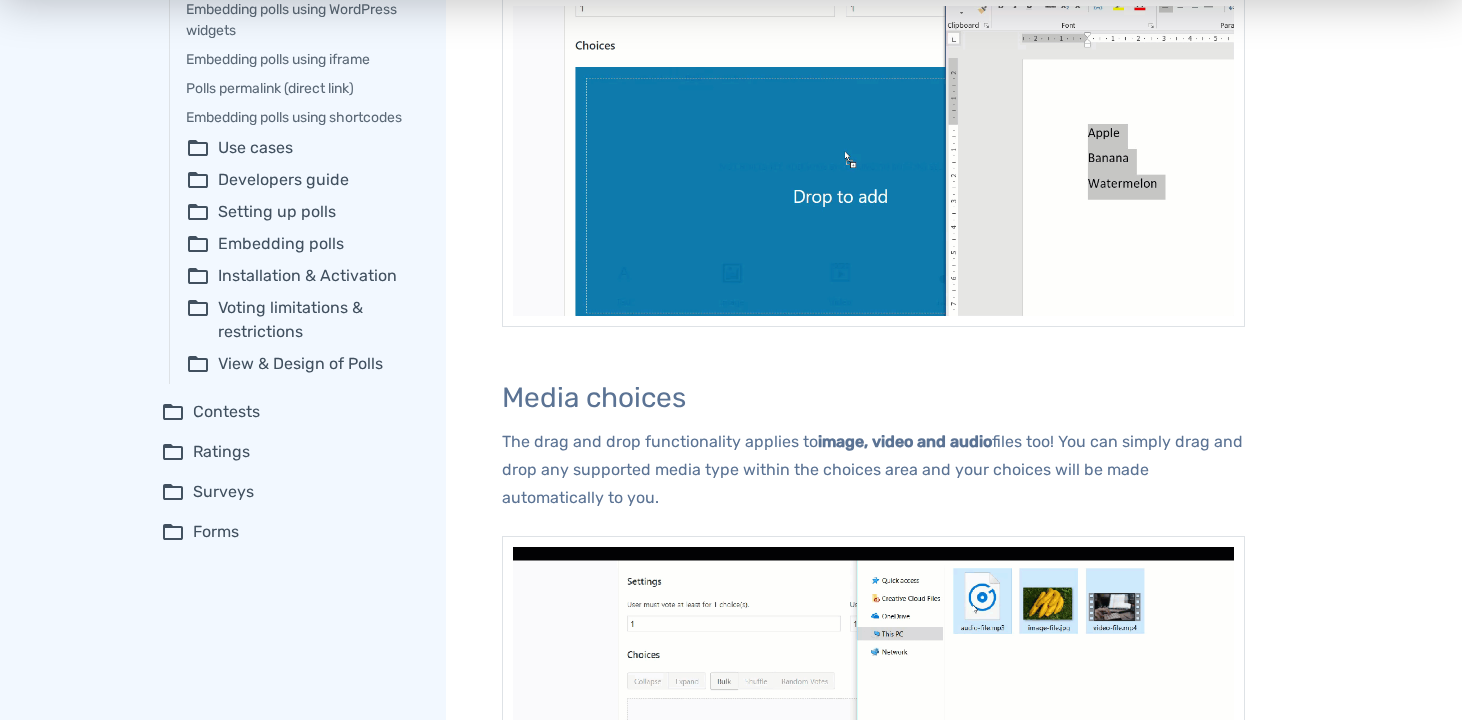 click on "folder_open
Voting limitations & restrictions" at bounding box center [302, 320] 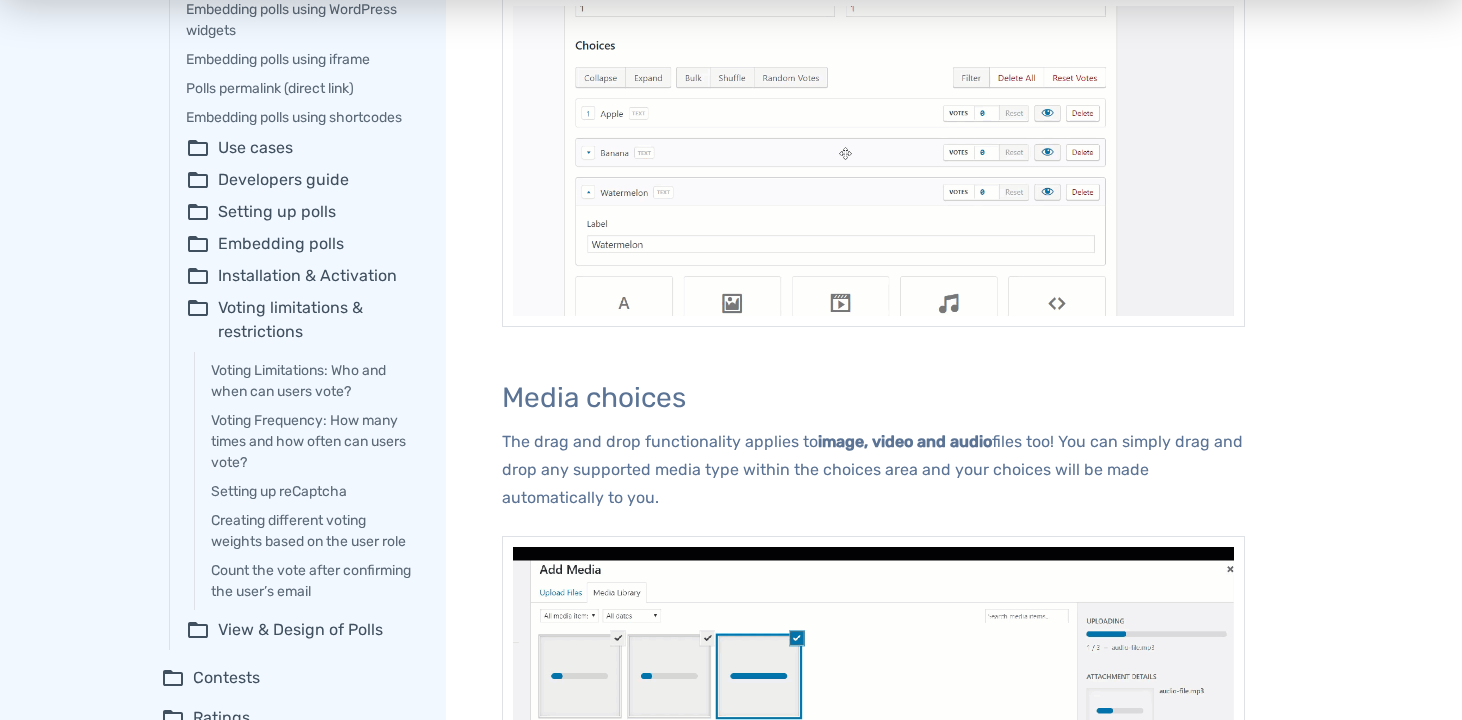 click on "folder_open
Setting up polls" at bounding box center [302, 212] 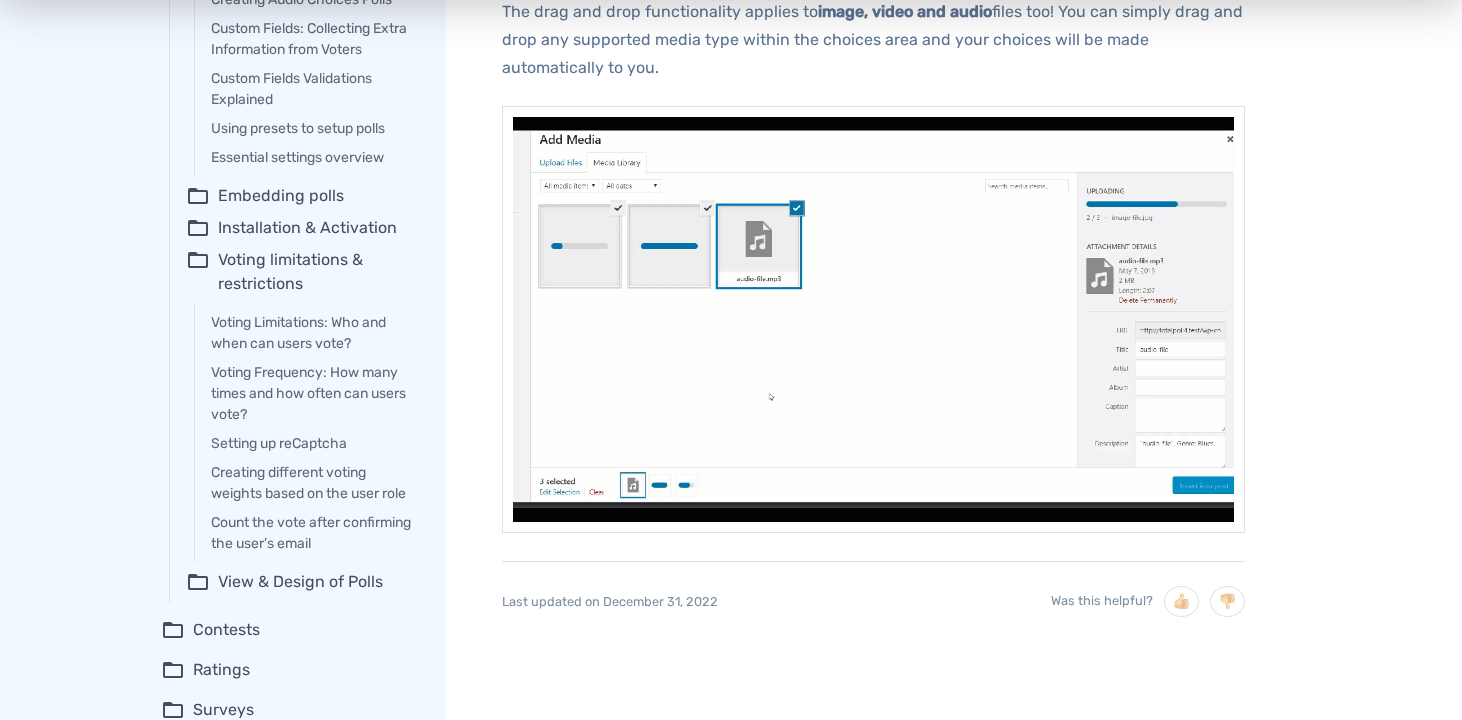 scroll, scrollTop: 951, scrollLeft: 0, axis: vertical 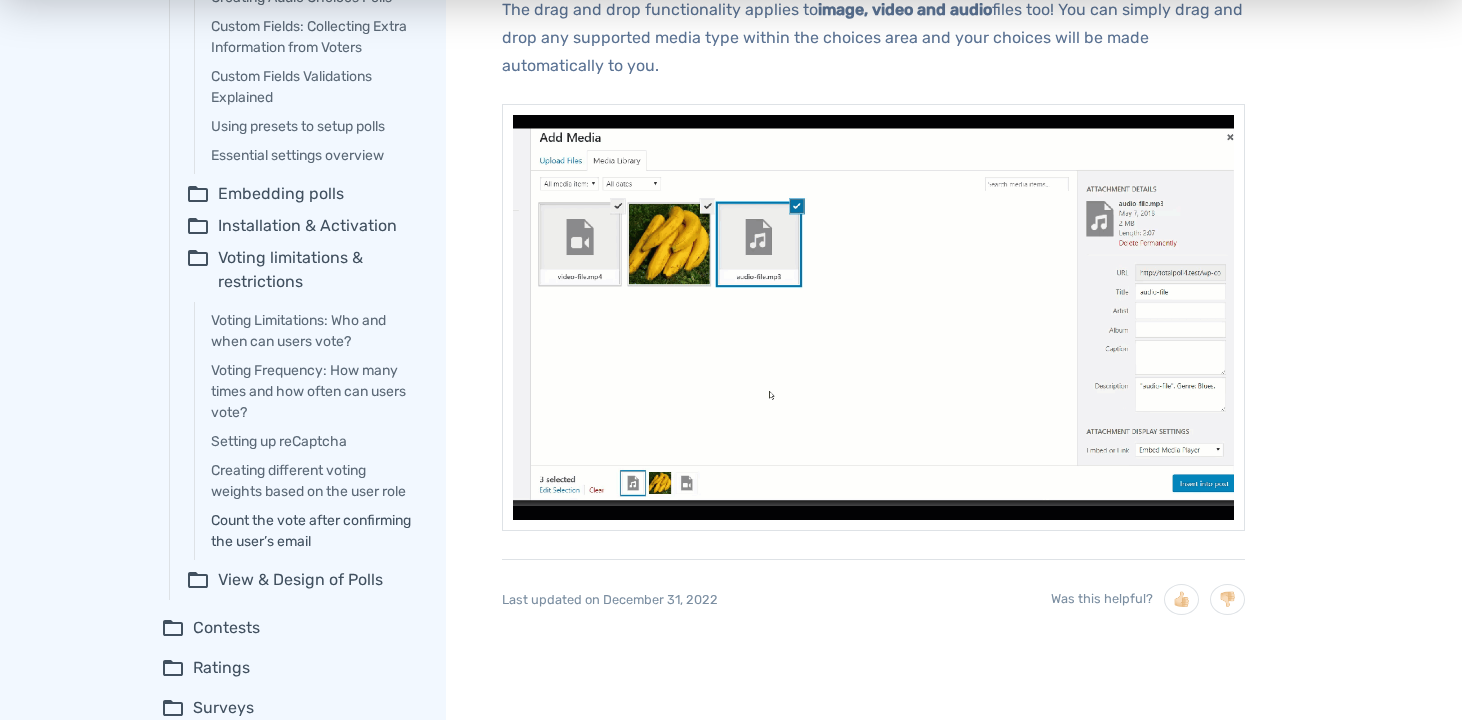 click on "Count the vote after confirming the user’s email" at bounding box center [314, 531] 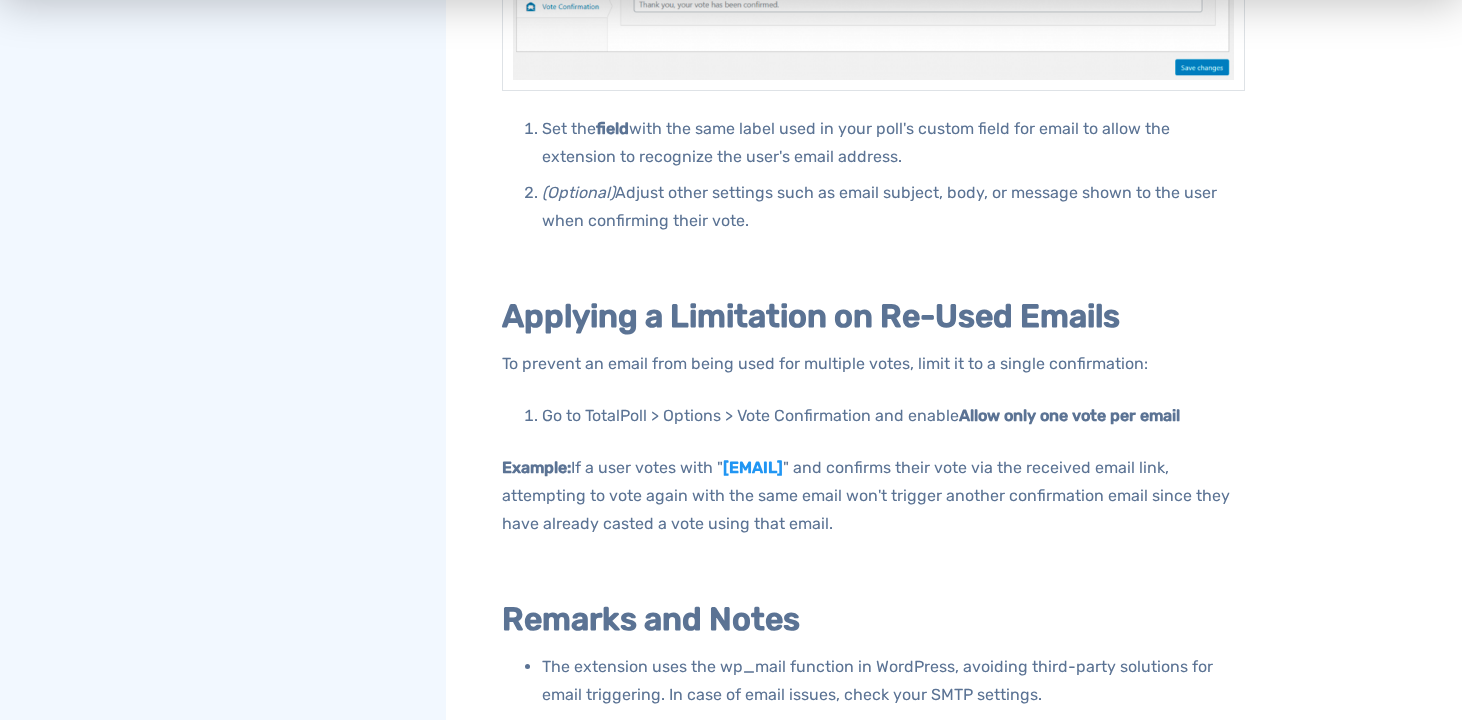 scroll, scrollTop: 1810, scrollLeft: 0, axis: vertical 